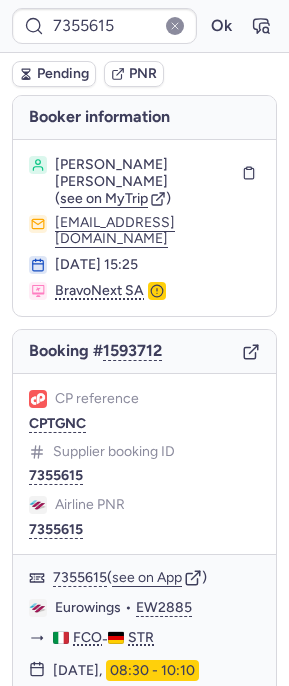 scroll, scrollTop: 0, scrollLeft: 0, axis: both 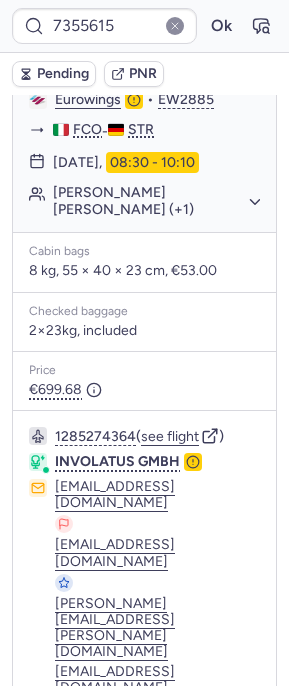 type on "CP4QFX" 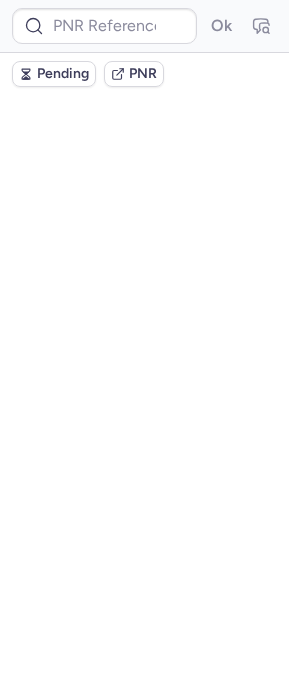 scroll, scrollTop: 0, scrollLeft: 0, axis: both 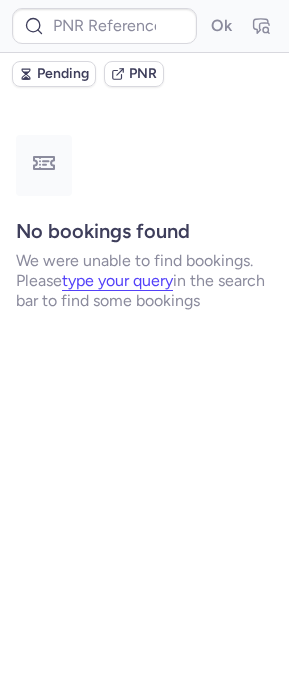 type on "225030828" 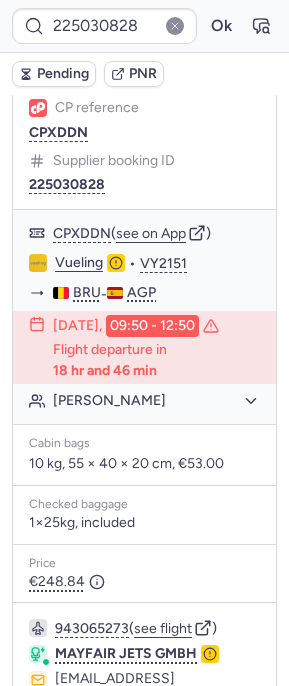 scroll, scrollTop: 517, scrollLeft: 0, axis: vertical 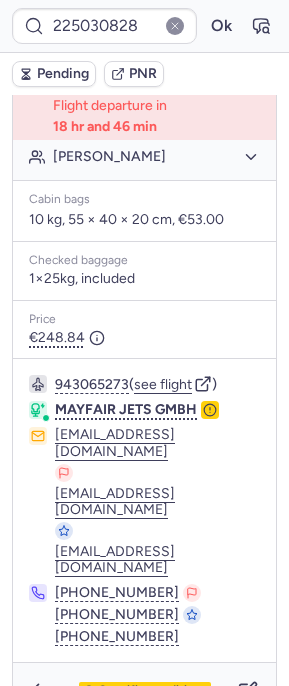 click on "[PERSON_NAME] information [PERSON_NAME]  ( see on MyTrip  )  [EMAIL_ADDRESS][DOMAIN_NAME] [DATE] 02:16 eSky Booking # 1592848 CP reference CPXDDN Supplier booking ID 225030828 CPXDDN  ( see on App )  Vueling  •  VY2151 BRU  -  AGP [DATE]  09:50 - 12:50  Flight departure in  18 hr and 46 min [PERSON_NAME]   Cabin bags  10 kg, 55 × 40 × 20 cm, €53.00 Checked baggage 1×25kg, included Price €248.84  943065273  ( see flight )  MAYFAIR JETS GMBH [EMAIL_ADDRESS][DOMAIN_NAME] [EMAIL_ADDRESS][DOMAIN_NAME] [EMAIL_ADDRESS][DOMAIN_NAME] [PHONE_NUMBER] [PHONE_NUMBER] [PHONE_NUMBER] Specific conditions" at bounding box center [144, 149] 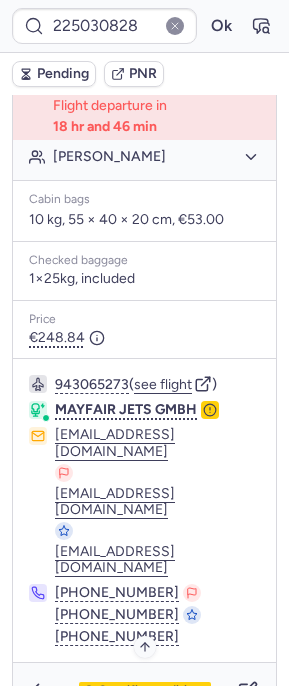 click on "Specific conditions" at bounding box center [153, 691] 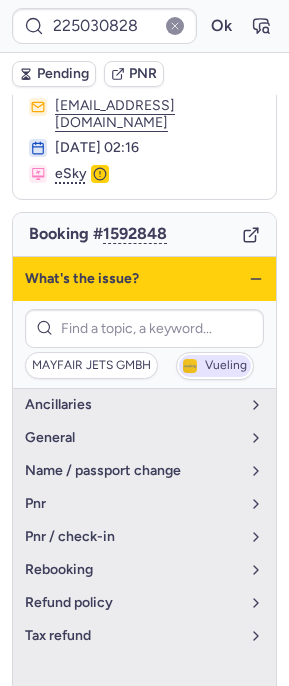 click on "Vueling" at bounding box center [226, 366] 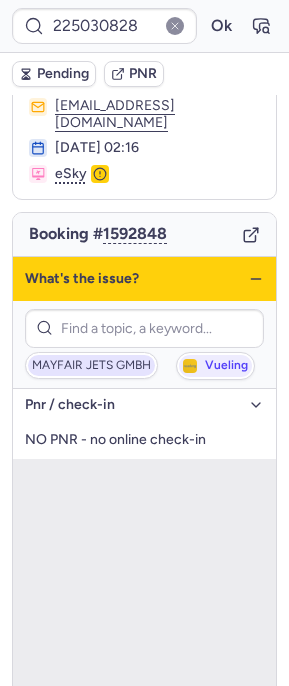 click on "MAYFAIR JETS GMBH" at bounding box center [91, 366] 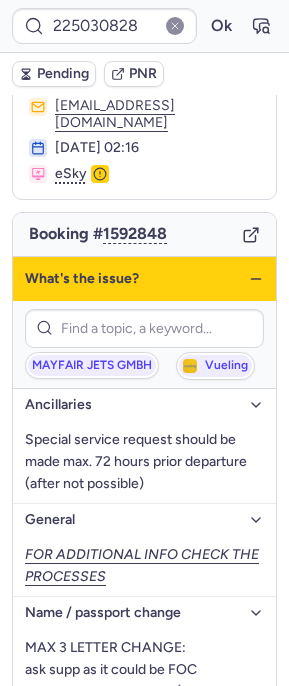 click on "What's the issue?" at bounding box center [144, 279] 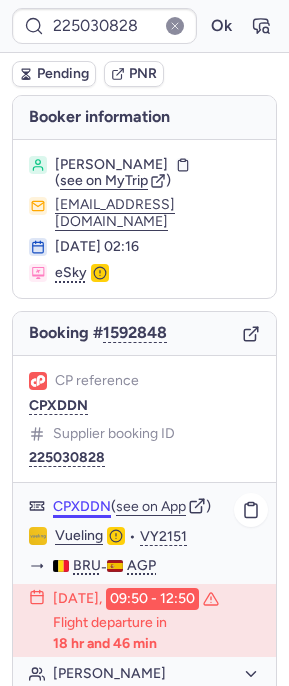 scroll, scrollTop: 517, scrollLeft: 0, axis: vertical 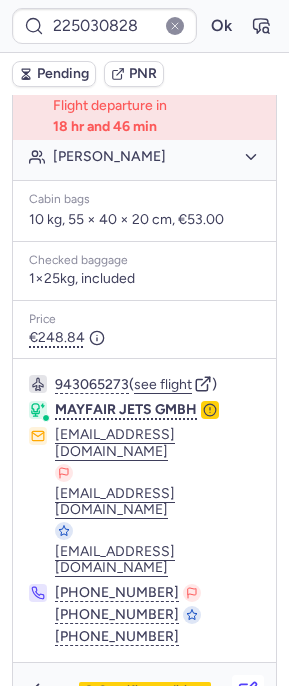 click 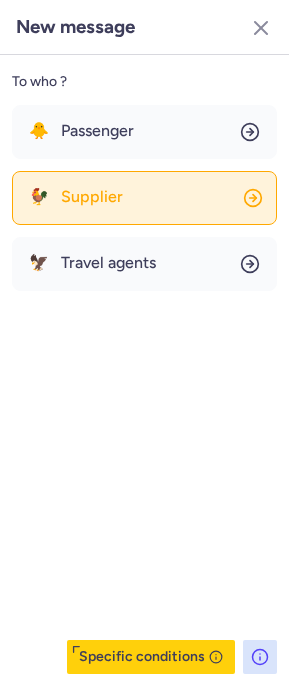 click on "🐓 Supplier" 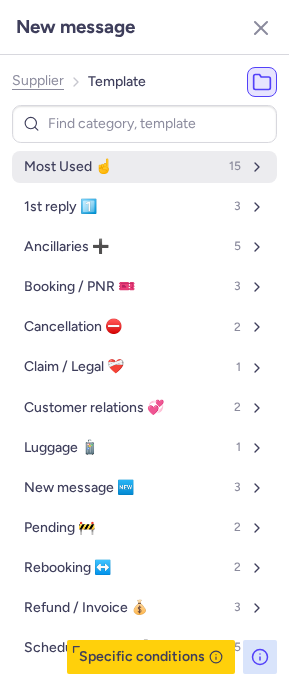 click on "Most Used ☝️ 15" at bounding box center (144, 167) 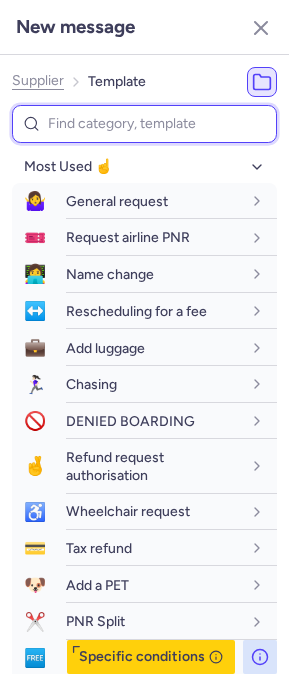 click at bounding box center [144, 124] 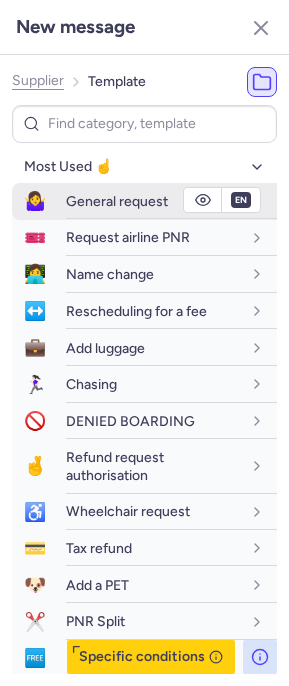 click on "General request" at bounding box center [171, 201] 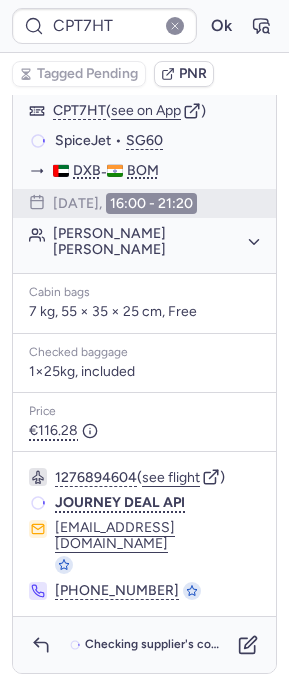 scroll, scrollTop: 0, scrollLeft: 0, axis: both 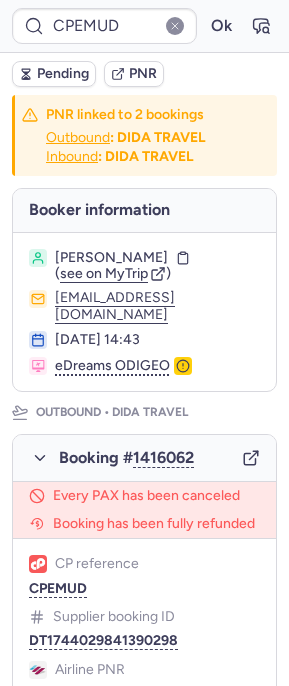 type on "CPJZSW" 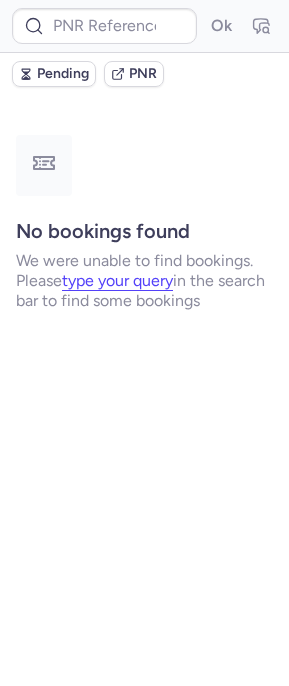 type on "CPWPAF" 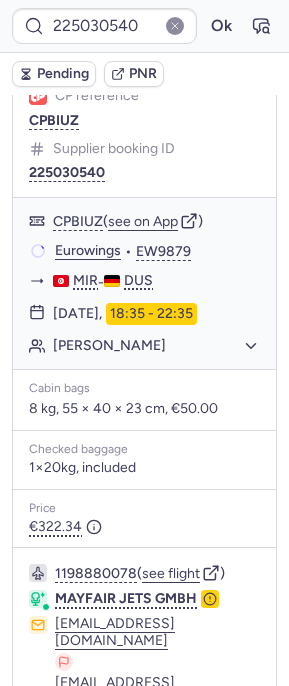 scroll, scrollTop: 86, scrollLeft: 0, axis: vertical 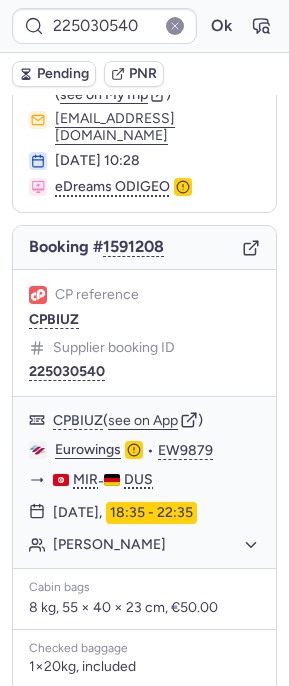 type on "CPXA4P" 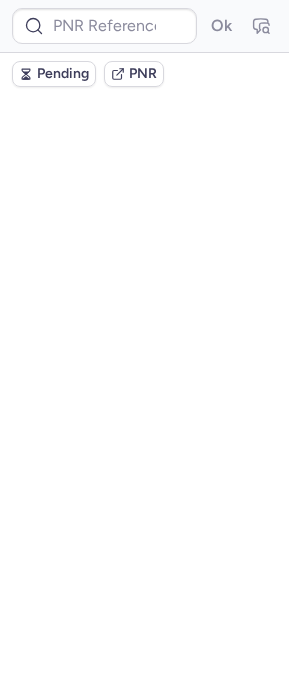 scroll, scrollTop: 0, scrollLeft: 0, axis: both 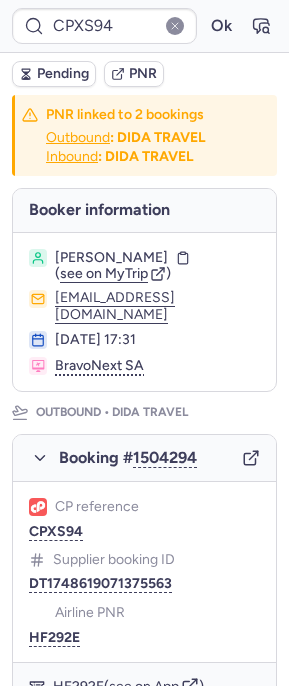 type on "AT1231" 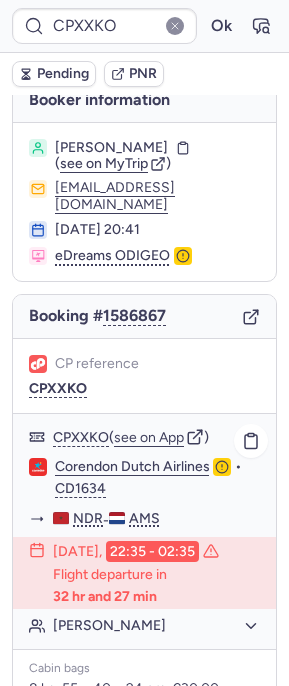 scroll, scrollTop: 0, scrollLeft: 0, axis: both 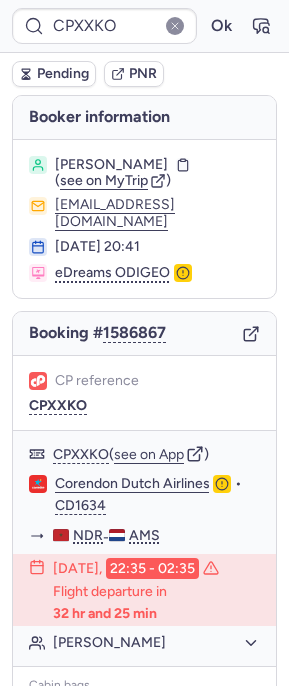type on "C1143692" 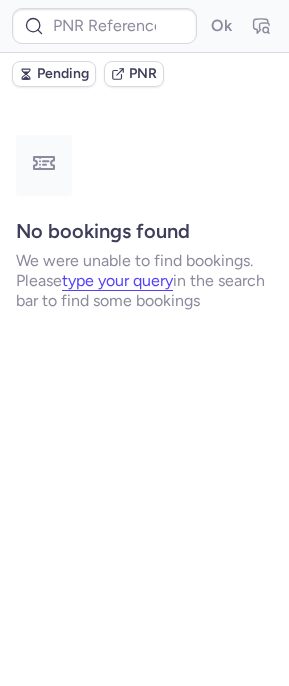 type on "225030828" 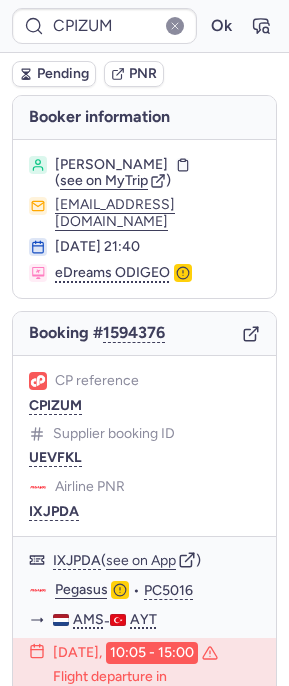 type on "CPDQNG" 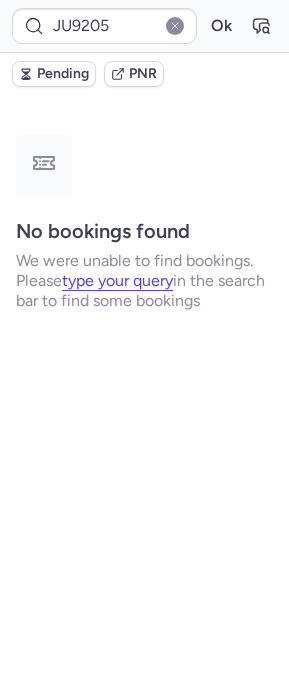 type on "225030828" 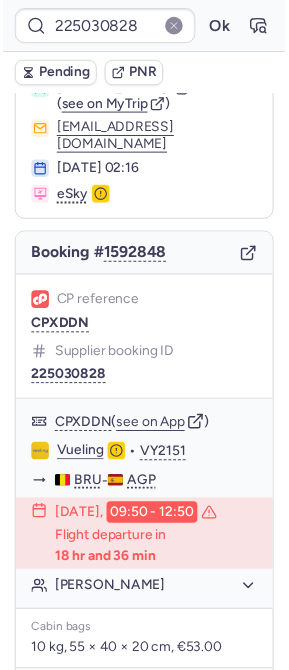 scroll, scrollTop: 50, scrollLeft: 0, axis: vertical 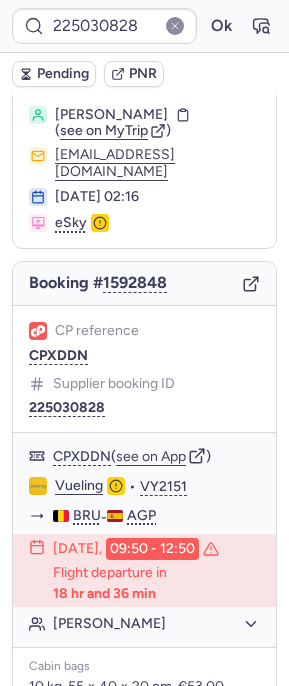 click 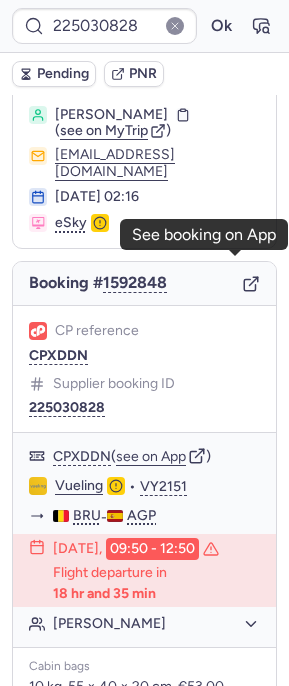 click 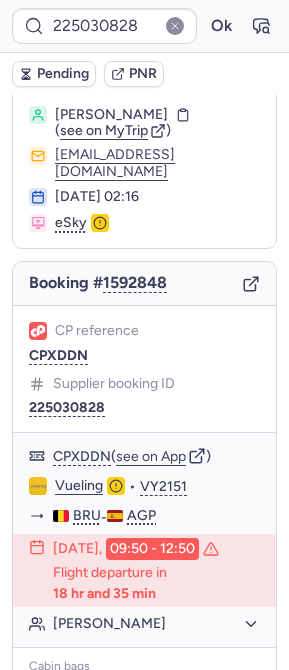 click on "225030828  Ok" at bounding box center (144, 26) 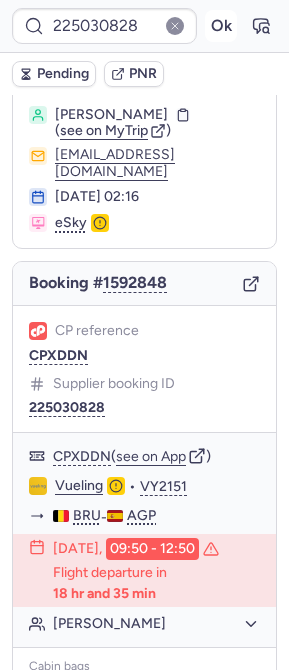 click on "Ok" at bounding box center (221, 26) 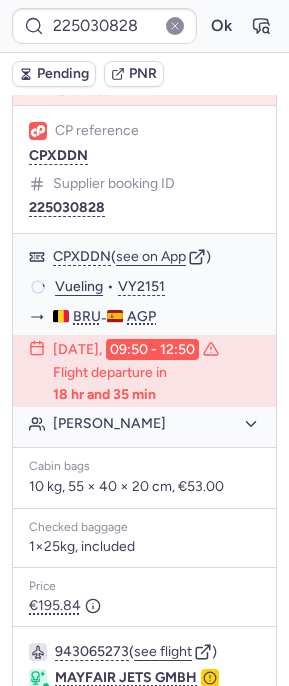 scroll, scrollTop: 562, scrollLeft: 0, axis: vertical 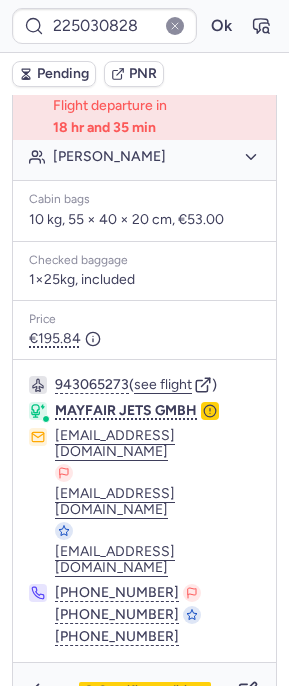click on "Specific conditions" at bounding box center (144, 691) 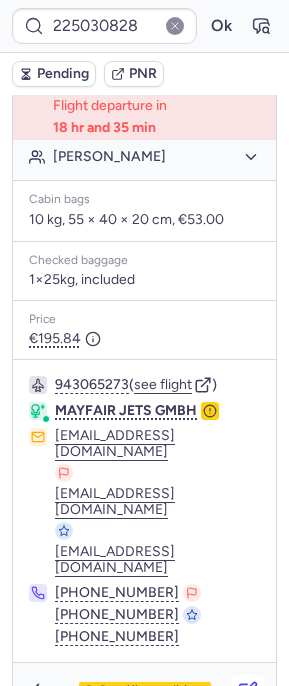 click 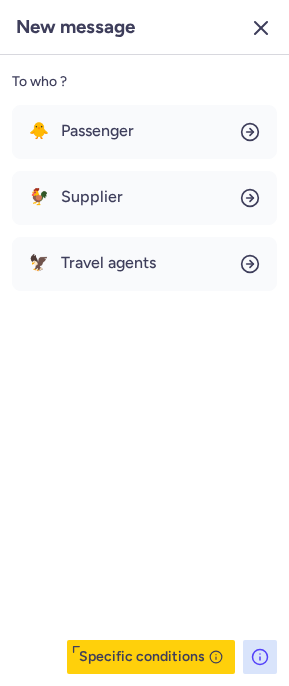 click 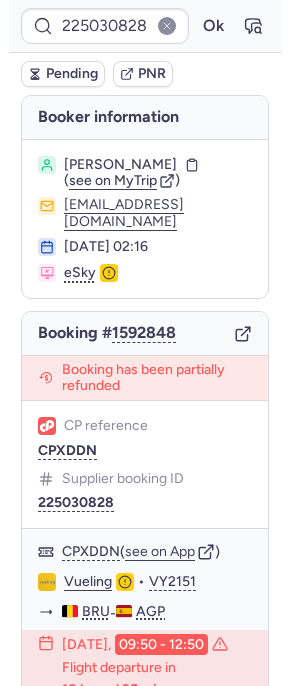 scroll, scrollTop: 562, scrollLeft: 0, axis: vertical 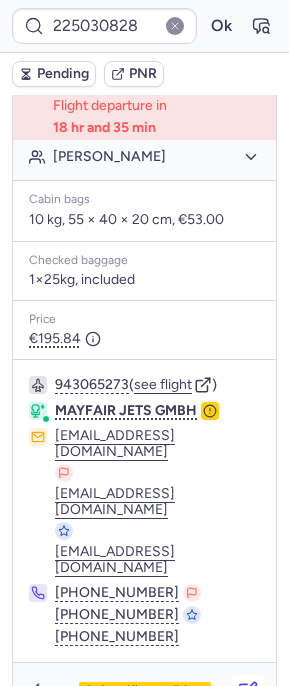 click at bounding box center (248, 691) 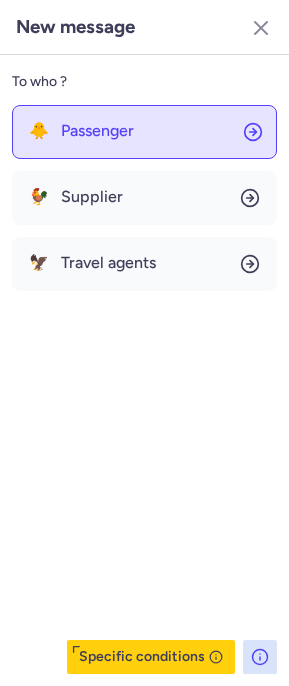 click on "🐥 Passenger" 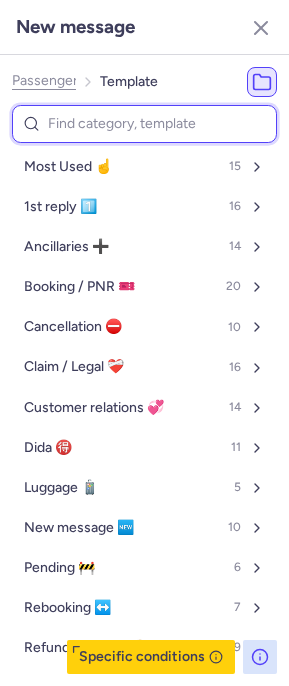 type on "a" 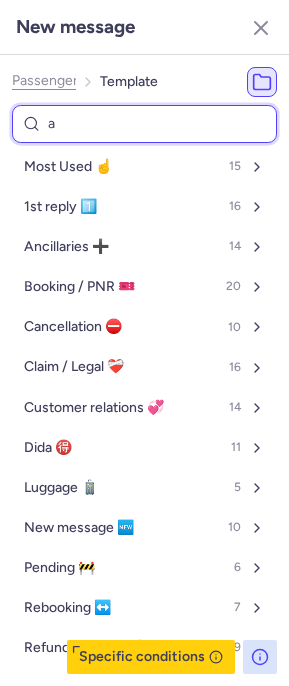 select on "en" 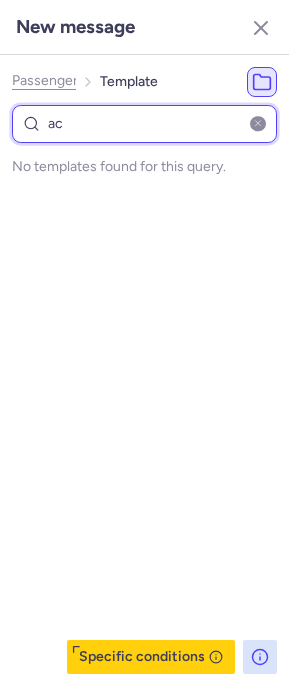 type on "a" 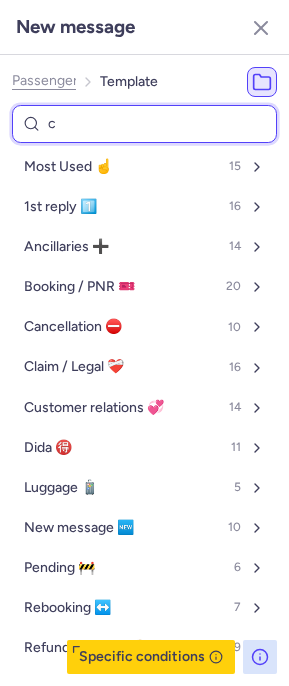 type on "ca" 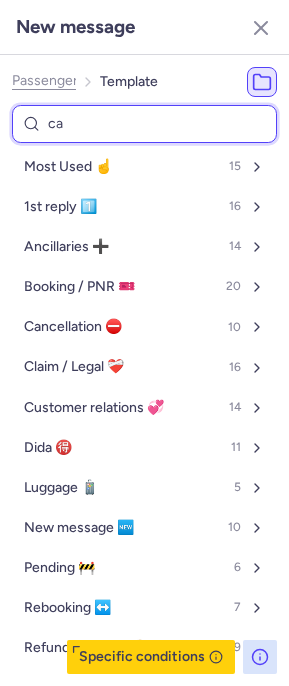 select on "en" 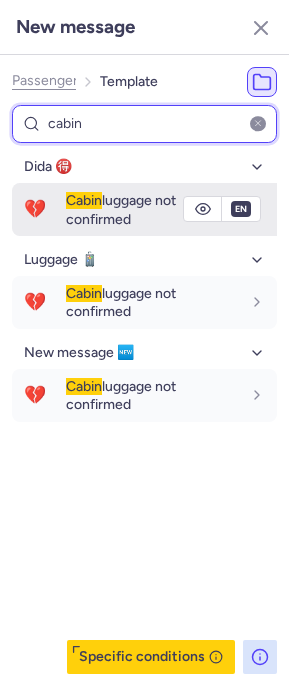 type on "cabin" 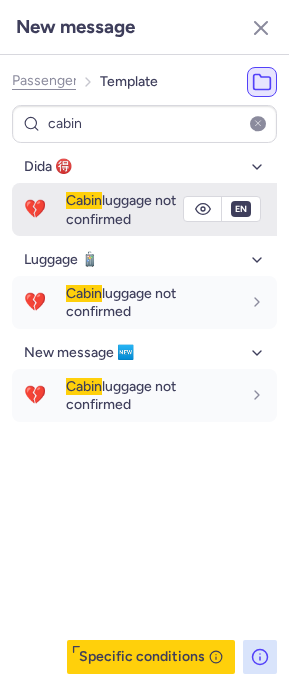click on "Cabin  luggage not confirmed" at bounding box center (121, 209) 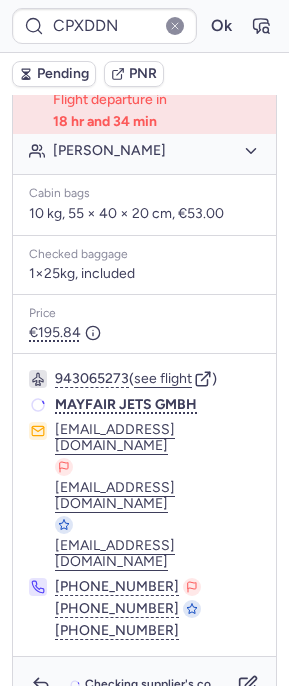 scroll, scrollTop: 562, scrollLeft: 0, axis: vertical 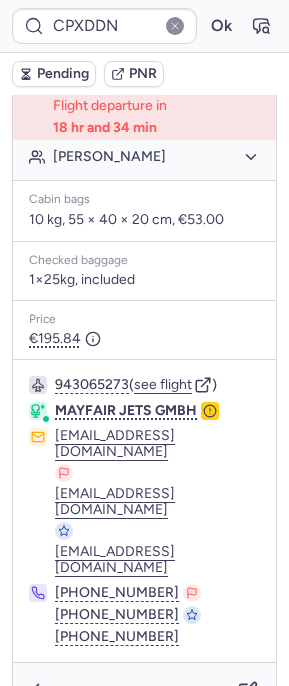 type on "C1143692" 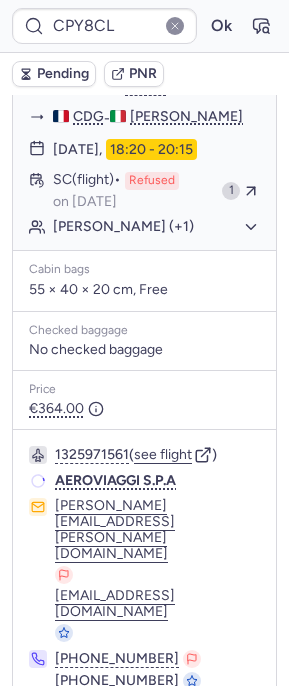 scroll, scrollTop: 406, scrollLeft: 0, axis: vertical 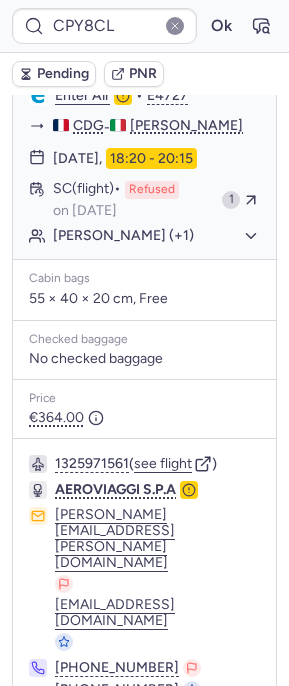 type on "CPTQJV" 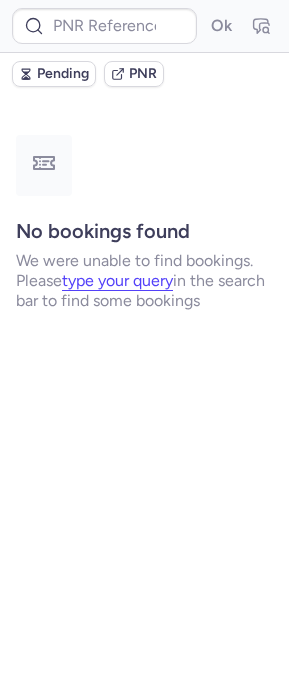 scroll, scrollTop: 0, scrollLeft: 0, axis: both 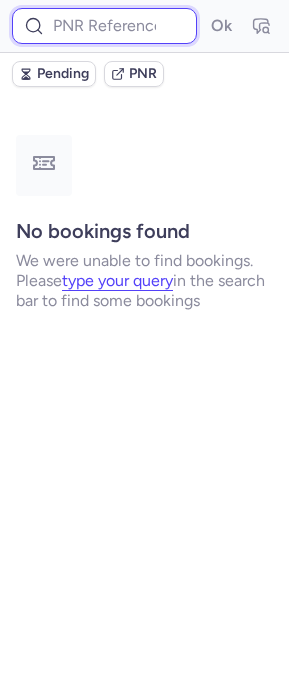 click at bounding box center (104, 26) 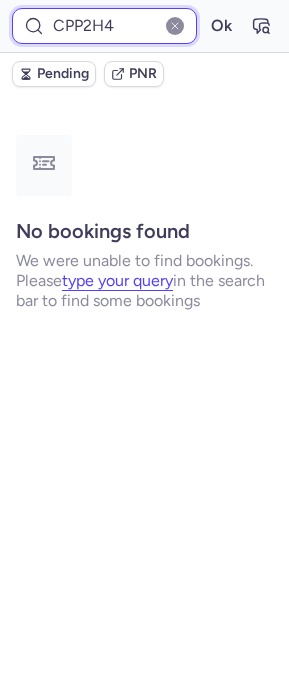 type on "CPP2H4" 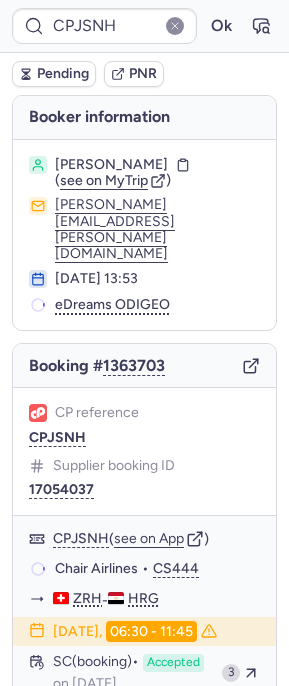 type on "CPBB94" 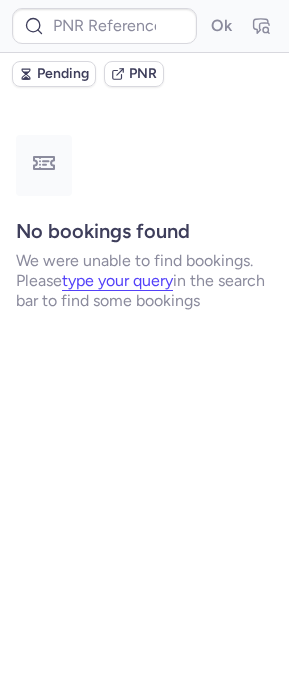 type on "CPEPTG" 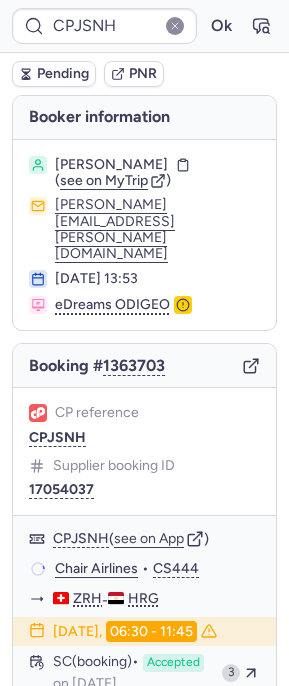 type on "CPWPAF" 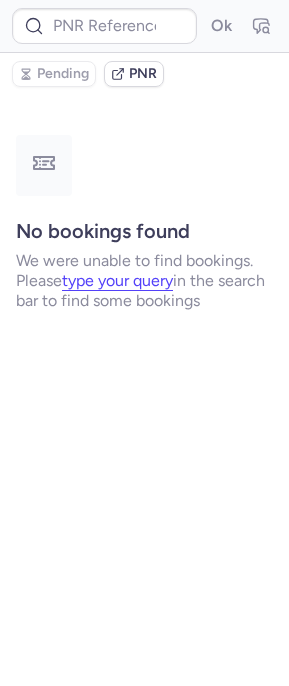 type on "CPO2T4" 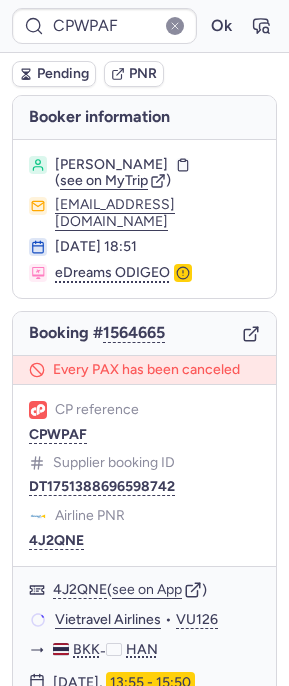 type on "CPJSNH" 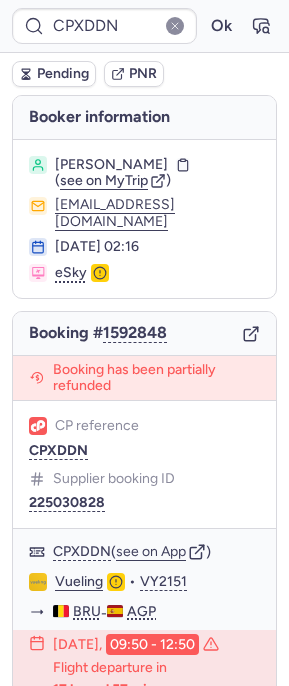 type on "CPO2T4" 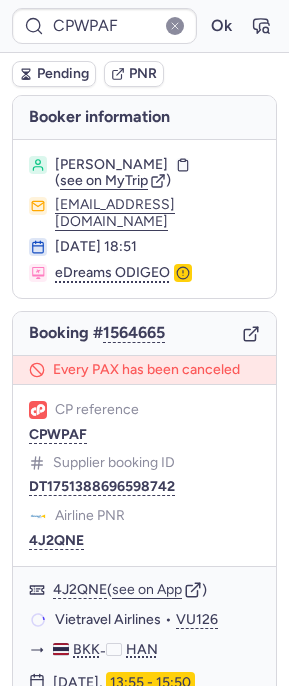 type on "CPBB94" 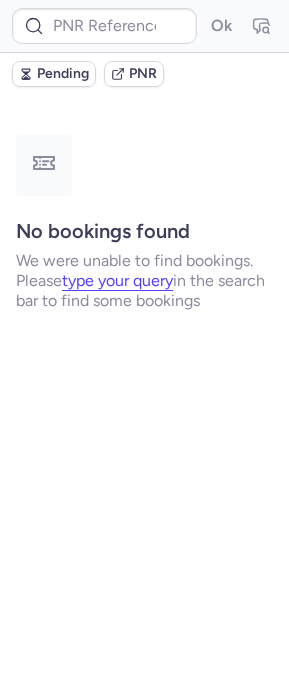 type on "CP4XDD" 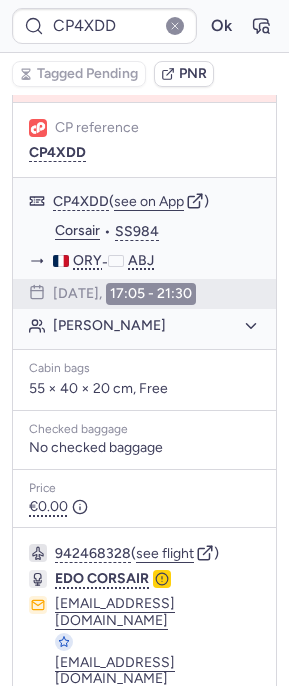 scroll, scrollTop: 303, scrollLeft: 0, axis: vertical 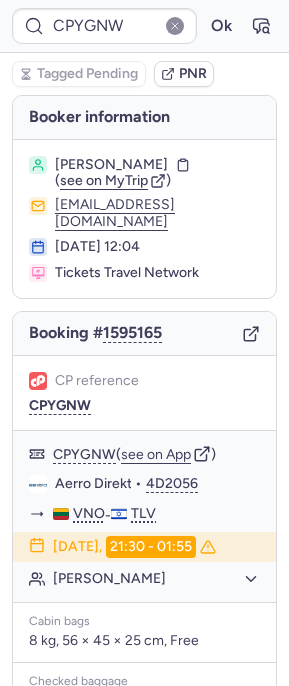 type on "CP7KVW" 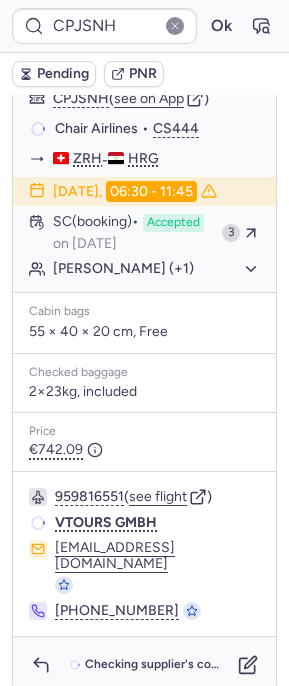scroll, scrollTop: 400, scrollLeft: 0, axis: vertical 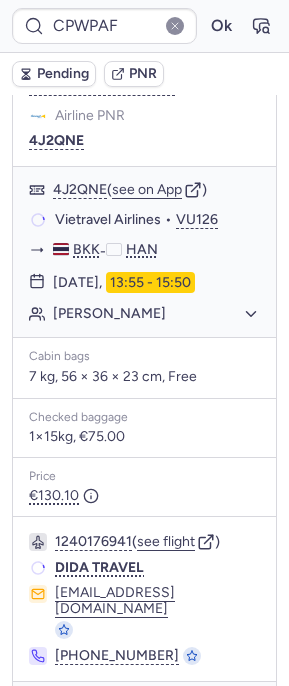 type on "CPBB94" 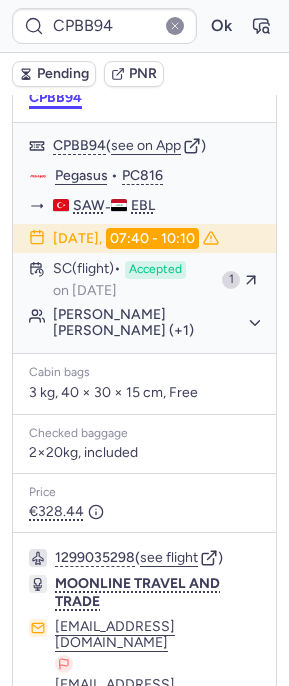 scroll, scrollTop: 470, scrollLeft: 0, axis: vertical 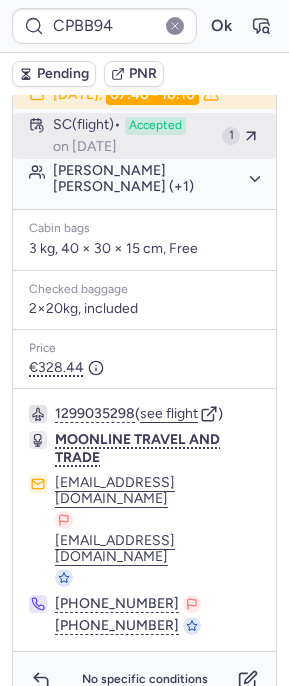 click on "on [DATE]" at bounding box center [85, 147] 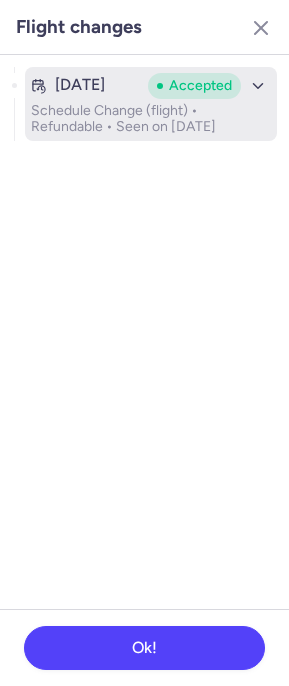 click on "Schedule Change (flight) • Refundable • Seen on [DATE]" at bounding box center (151, 119) 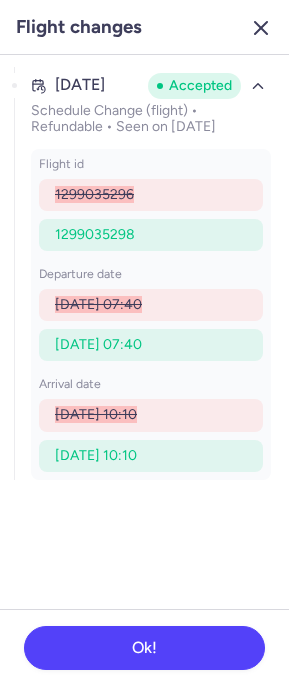 click 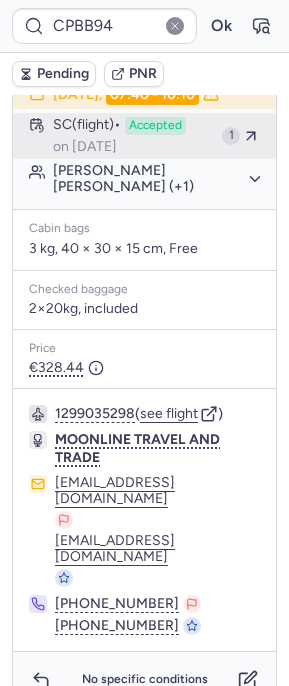 click on "SC   (flight)  Accepted  on [DATE]" at bounding box center (133, 136) 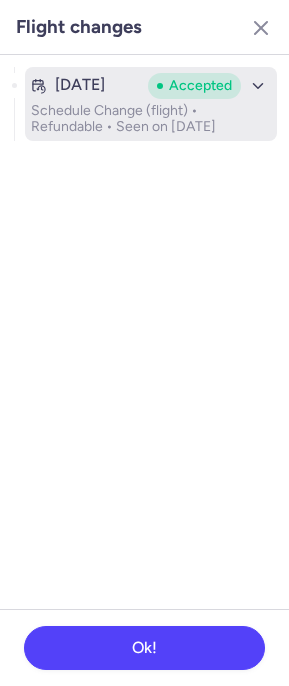click on "Schedule Change (flight) • Refundable • Seen on [DATE]" at bounding box center (151, 119) 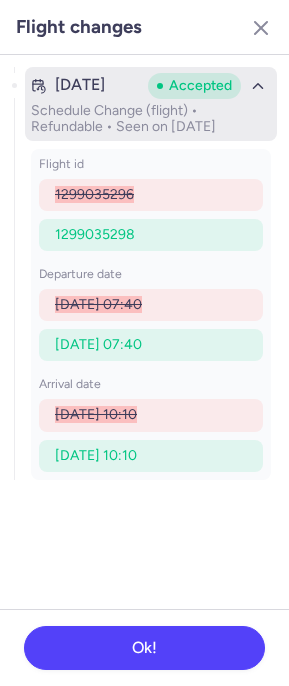 click on "Schedule Change (flight) • Refundable • Seen on [DATE]" at bounding box center [151, 119] 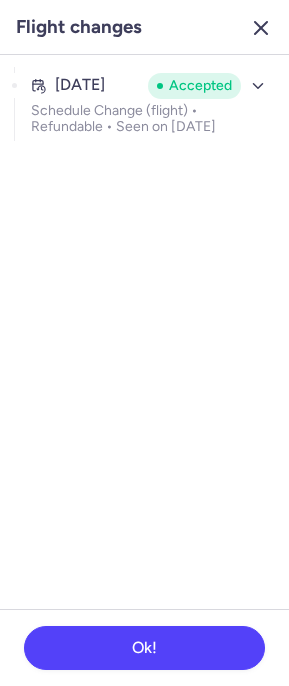 click 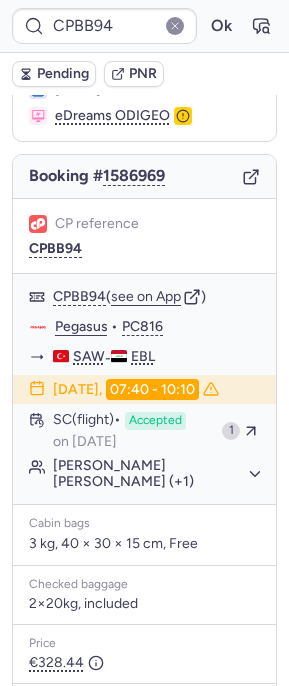 scroll, scrollTop: 15, scrollLeft: 0, axis: vertical 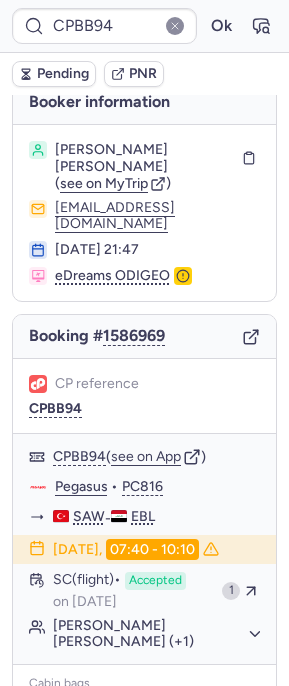 click 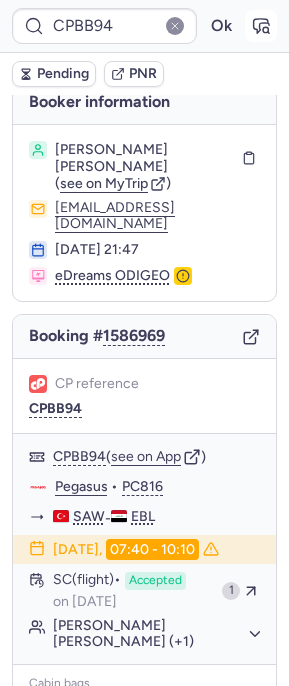click 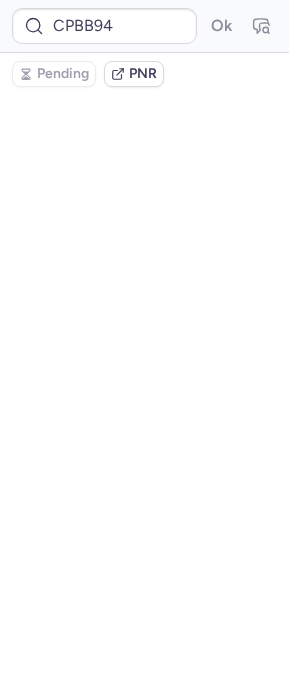 scroll, scrollTop: 0, scrollLeft: 0, axis: both 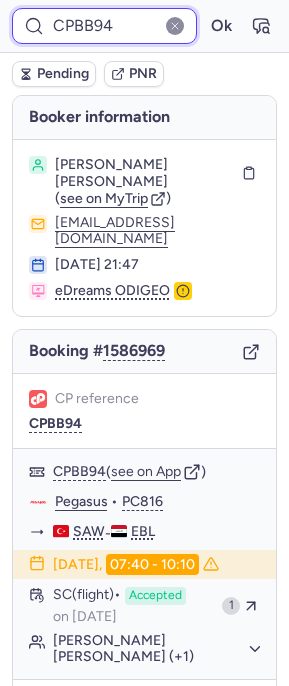 click on "CPBB94" at bounding box center [104, 26] 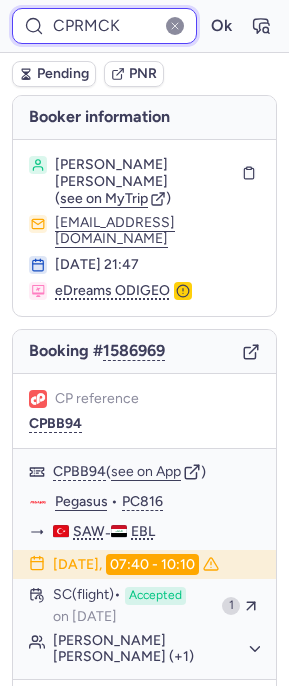 click on "Ok" at bounding box center (221, 26) 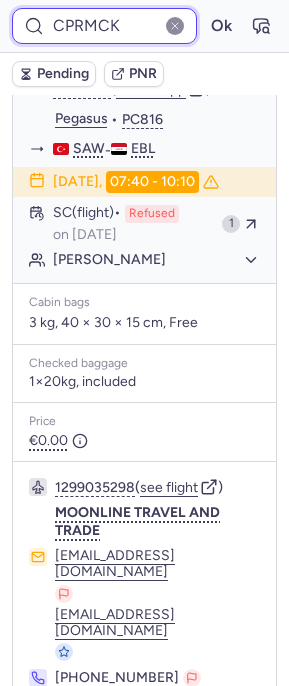 scroll, scrollTop: 511, scrollLeft: 0, axis: vertical 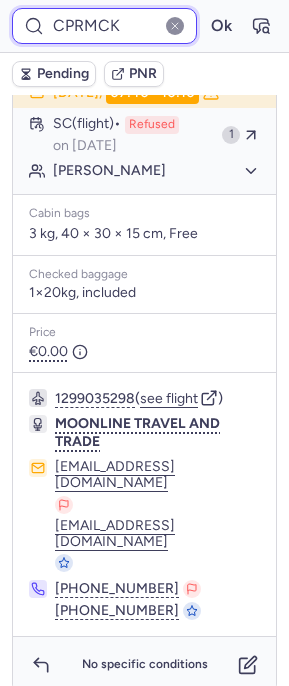 click on "CPRMCK" at bounding box center (104, 26) 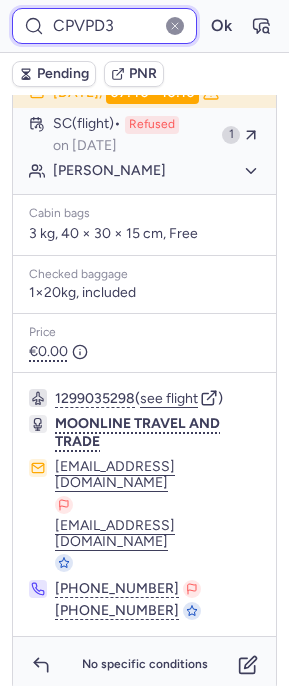 click on "Ok" at bounding box center (221, 26) 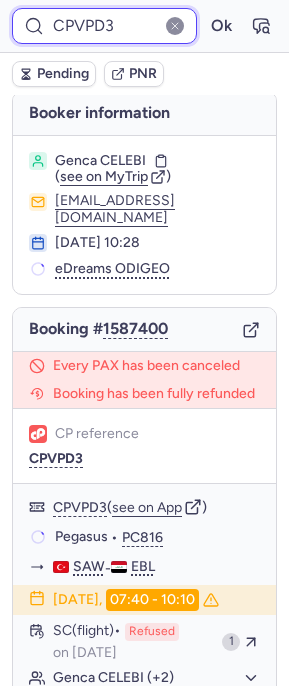 scroll, scrollTop: 0, scrollLeft: 0, axis: both 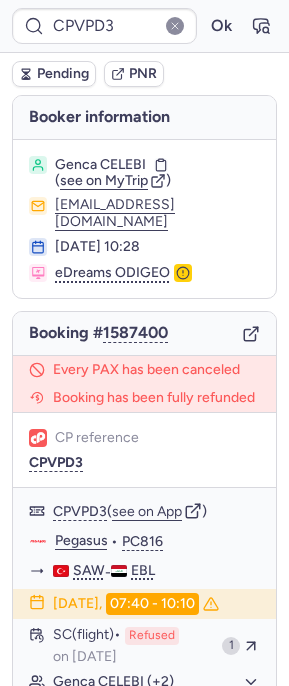 type on "CPBB94" 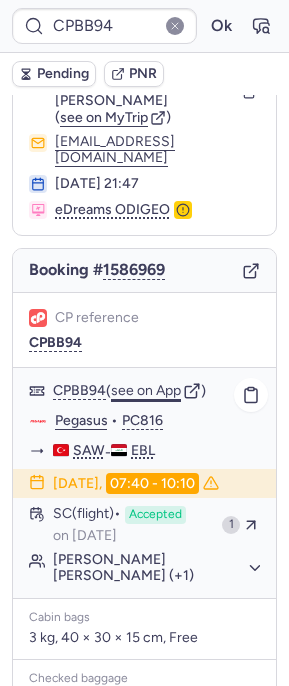 scroll, scrollTop: 145, scrollLeft: 0, axis: vertical 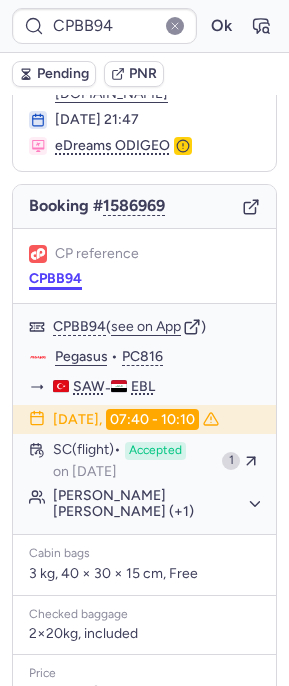click on "CPBB94" at bounding box center (55, 279) 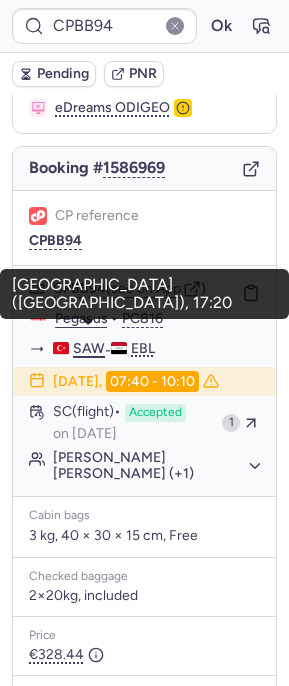 scroll, scrollTop: 470, scrollLeft: 0, axis: vertical 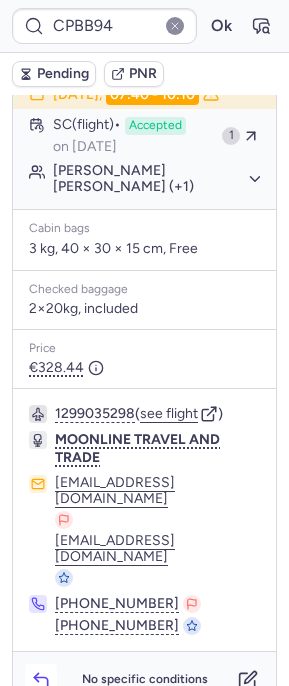 click at bounding box center [41, 680] 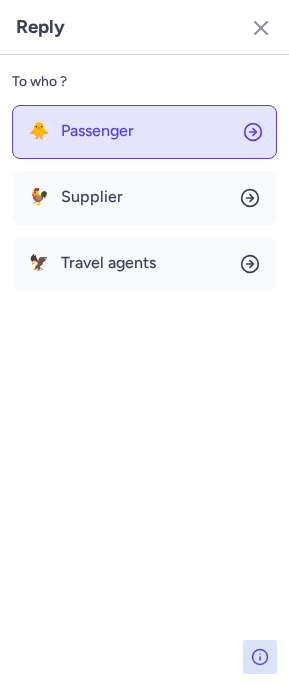 click on "Passenger" at bounding box center (97, 131) 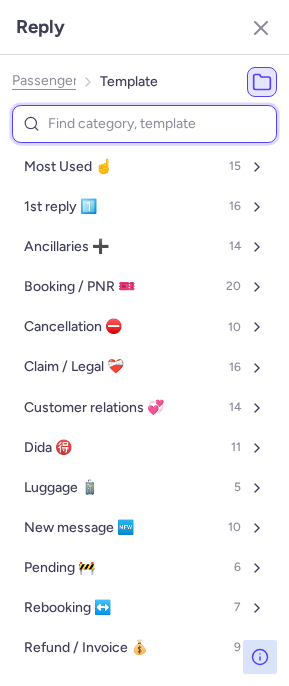 click at bounding box center [144, 124] 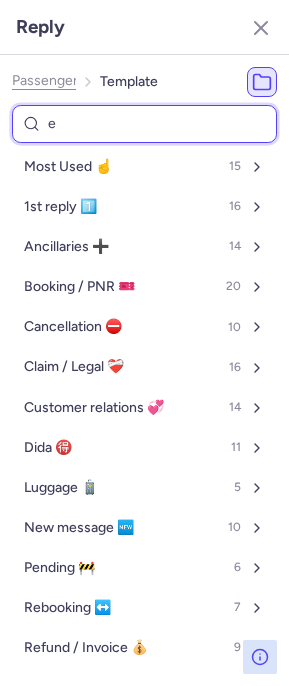 type on "es" 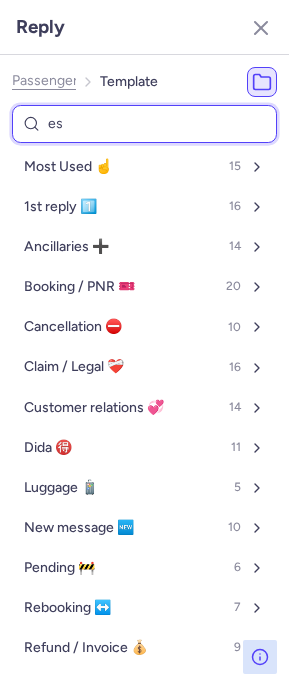 select on "en" 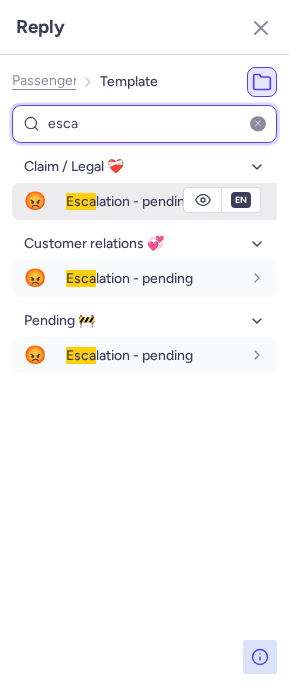 type 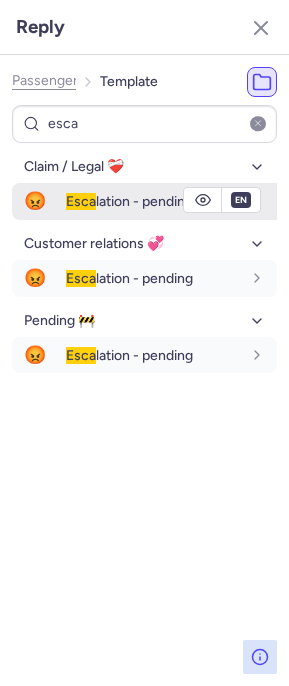 click on "Esca" at bounding box center (81, 201) 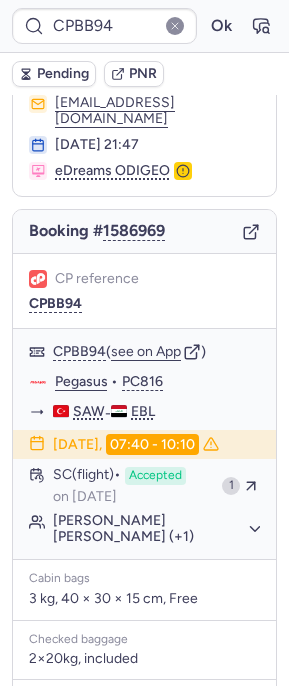 scroll, scrollTop: 0, scrollLeft: 0, axis: both 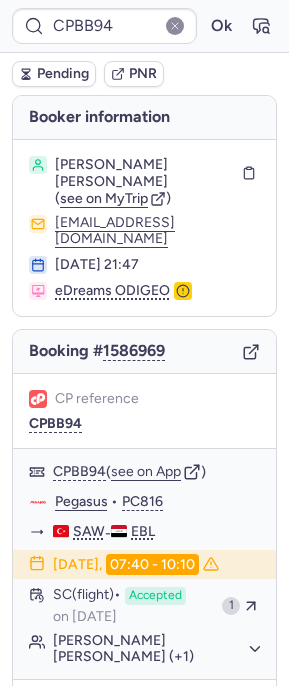 click on "Pending" at bounding box center [63, 74] 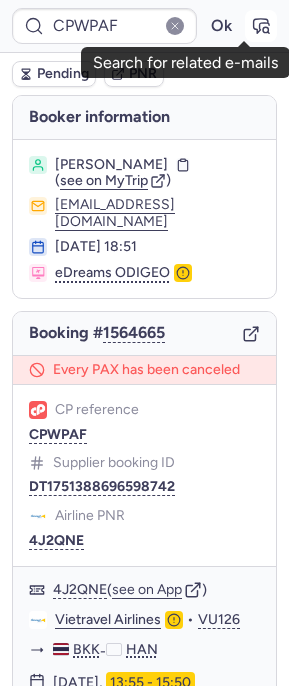 click 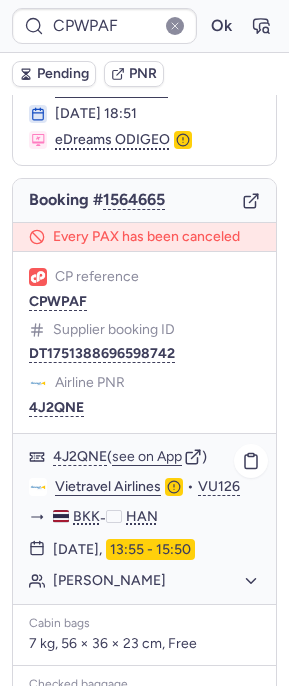 scroll, scrollTop: 405, scrollLeft: 0, axis: vertical 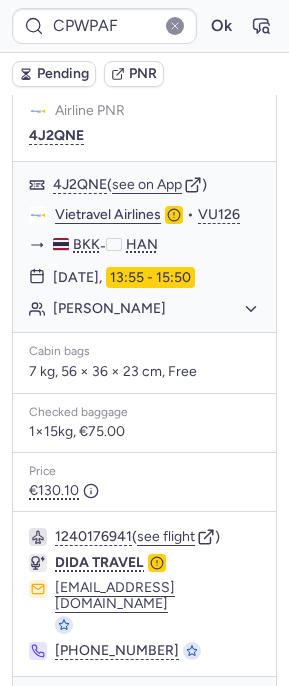 click 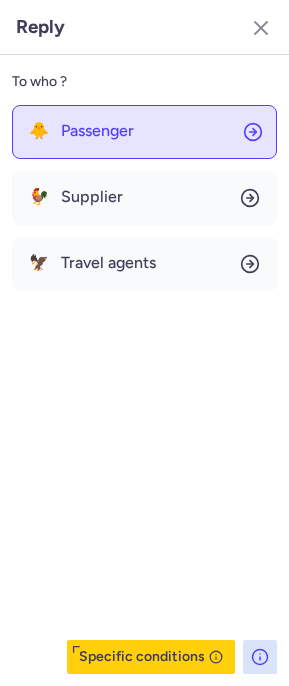 click on "Passenger" at bounding box center (97, 131) 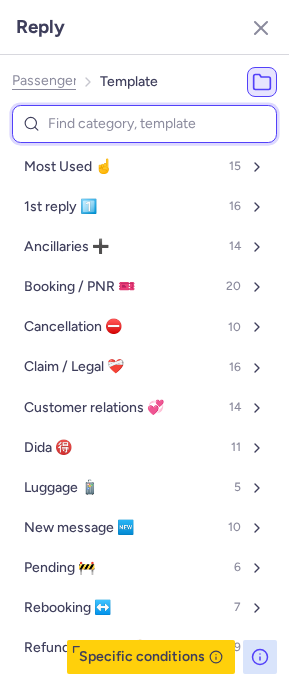 click at bounding box center (144, 124) 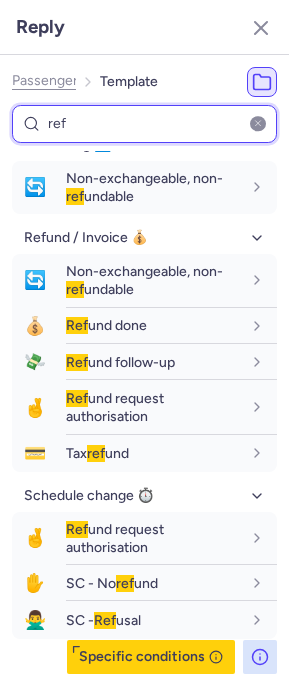 scroll, scrollTop: 856, scrollLeft: 0, axis: vertical 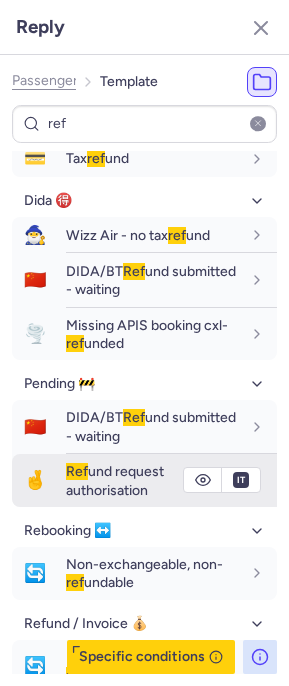 click on "Ref" at bounding box center [77, 471] 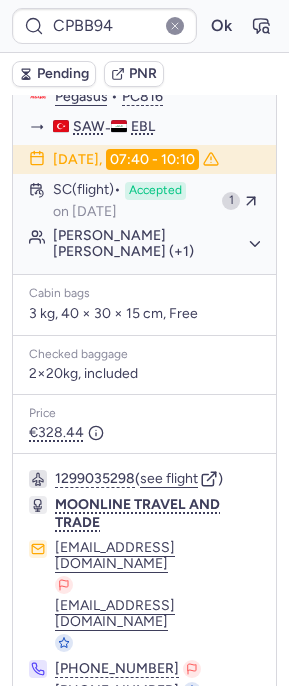 scroll, scrollTop: 173, scrollLeft: 0, axis: vertical 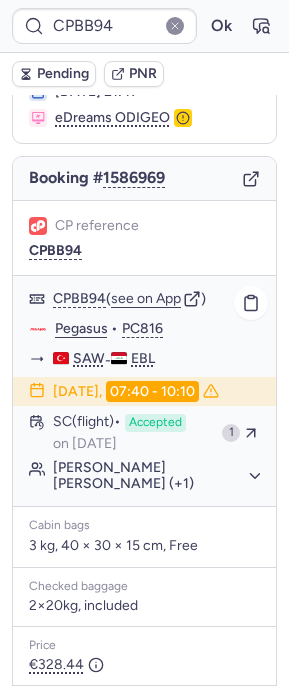 click on "CPBB94  ( see on App )" 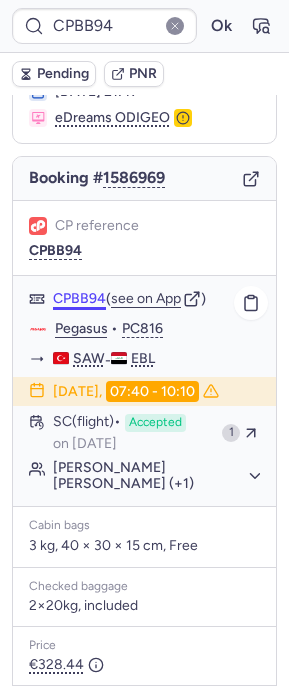 click on "CPBB94" 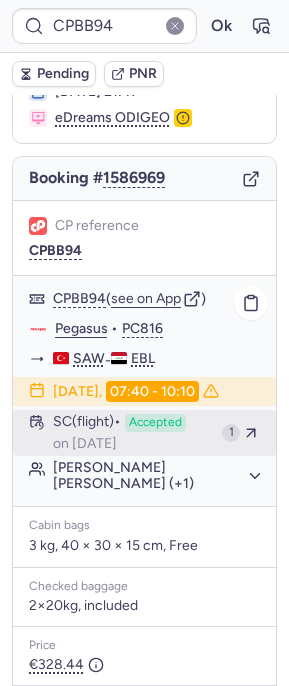 click on "SC   (flight)  Accepted  on [DATE]" at bounding box center (133, 433) 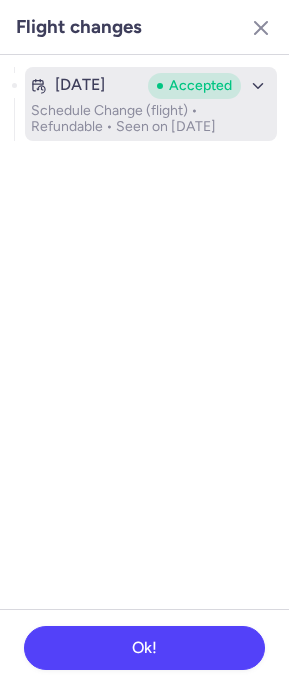 click on "Schedule Change (flight) • Refundable • Seen on [DATE]" at bounding box center (151, 119) 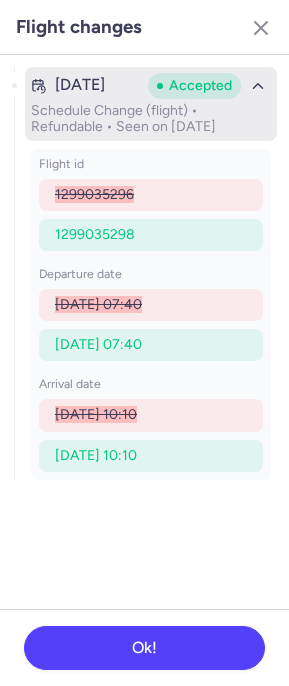 click 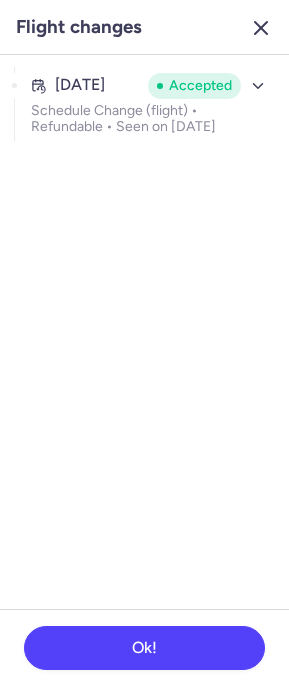 click 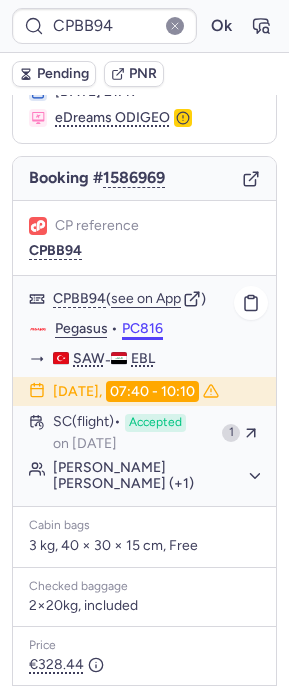 click on "PC816" at bounding box center [142, 329] 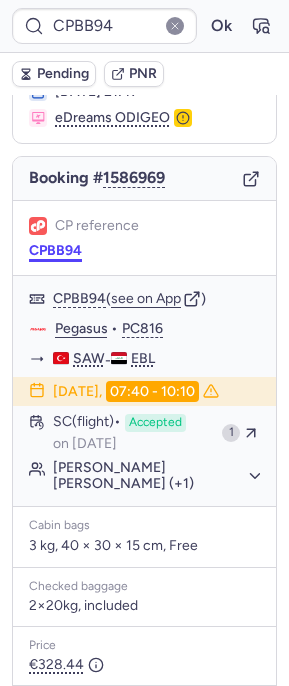 click on "CPBB94" at bounding box center (55, 251) 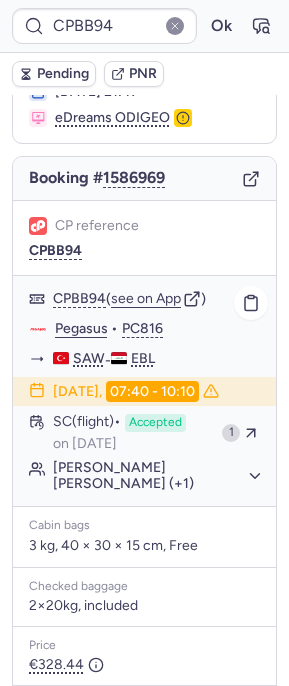 scroll, scrollTop: 0, scrollLeft: 0, axis: both 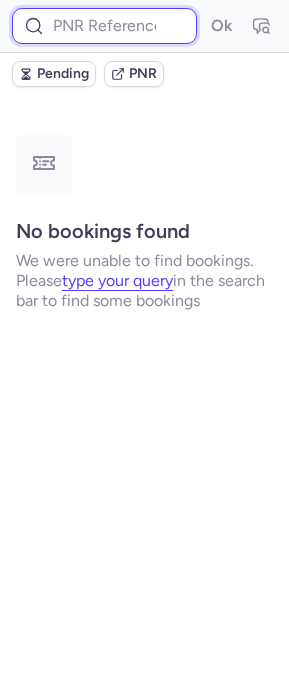 click on "Ok" at bounding box center [144, 26] 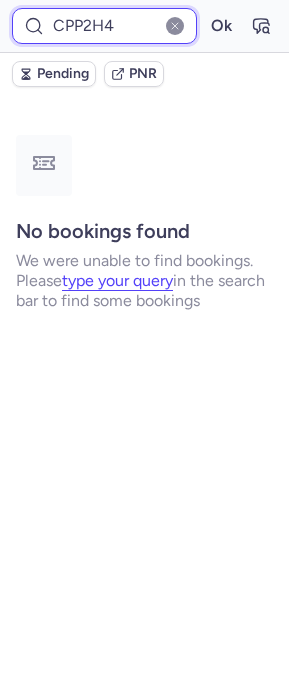 click on "Ok" at bounding box center (221, 26) 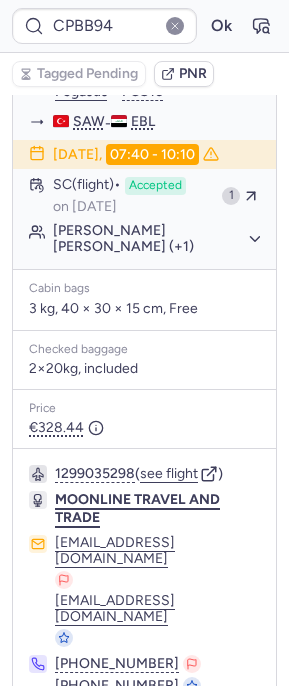 scroll, scrollTop: 0, scrollLeft: 0, axis: both 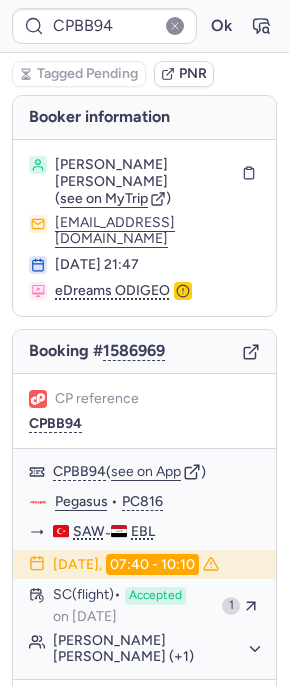click 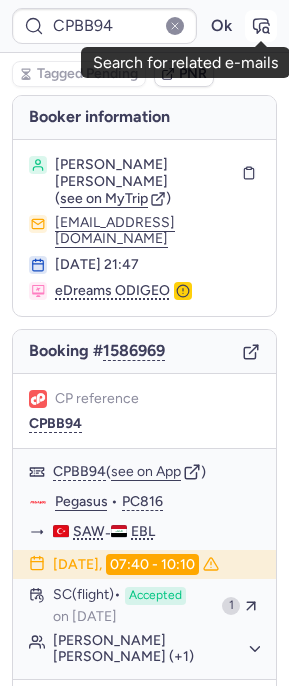 click 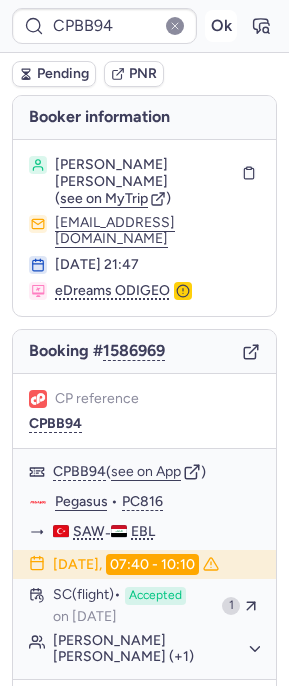 click on "Ok" at bounding box center (221, 26) 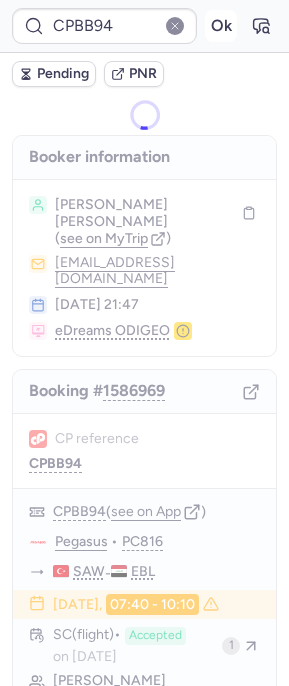 click on "Ok" at bounding box center (221, 26) 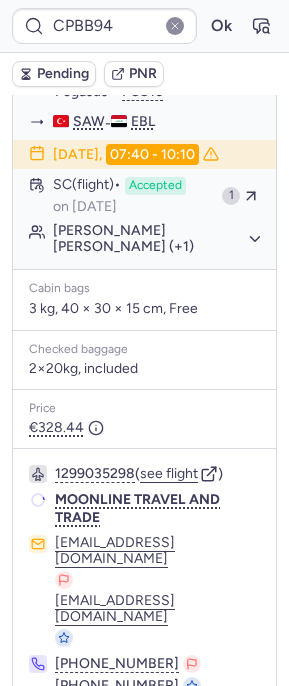 scroll, scrollTop: 0, scrollLeft: 0, axis: both 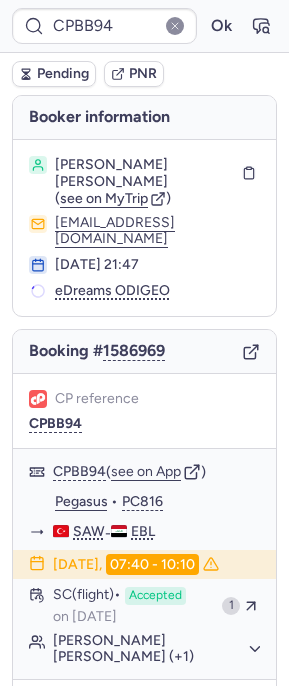 click 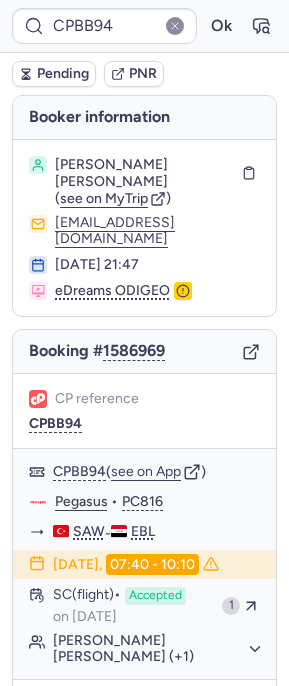 click on "CPBB94  Ok" at bounding box center (144, 26) 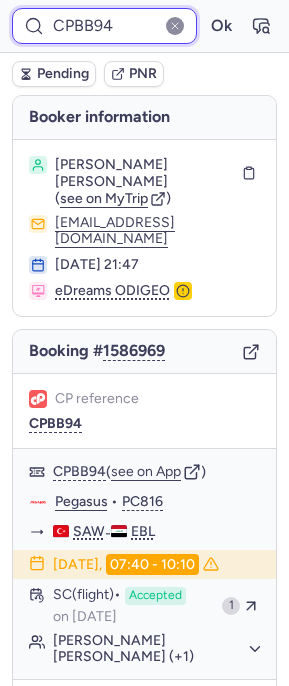 click on "CPBB94" at bounding box center (104, 26) 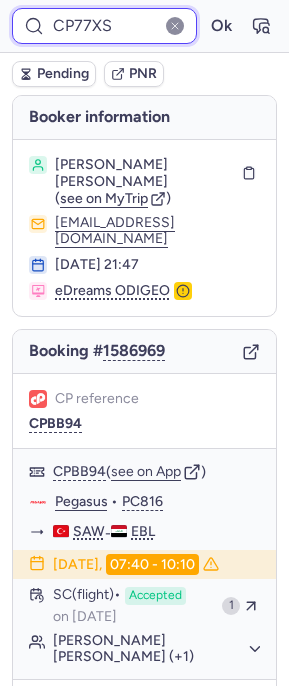 click on "Ok" at bounding box center (221, 26) 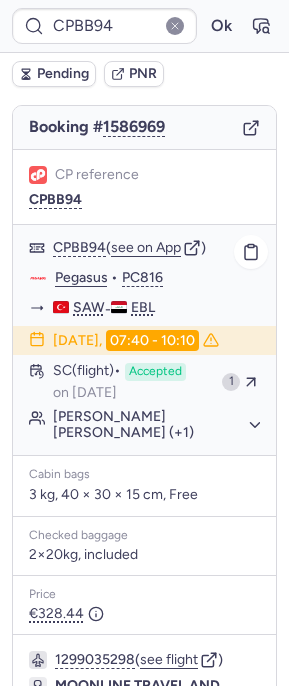 scroll, scrollTop: 175, scrollLeft: 0, axis: vertical 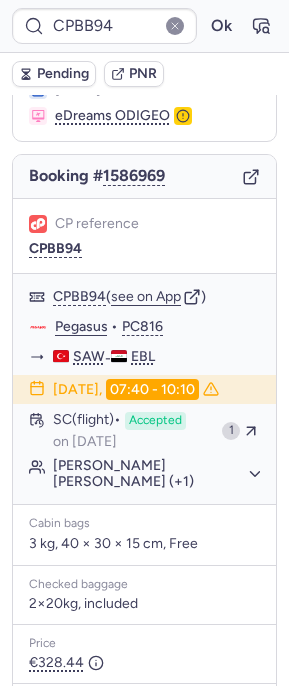click on "CPBB94  Ok" at bounding box center [144, 26] 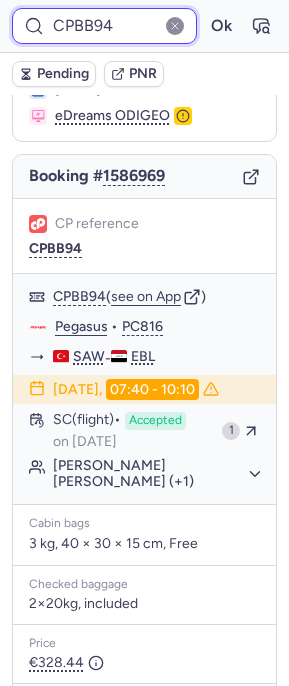 click on "CPBB94" at bounding box center [104, 26] 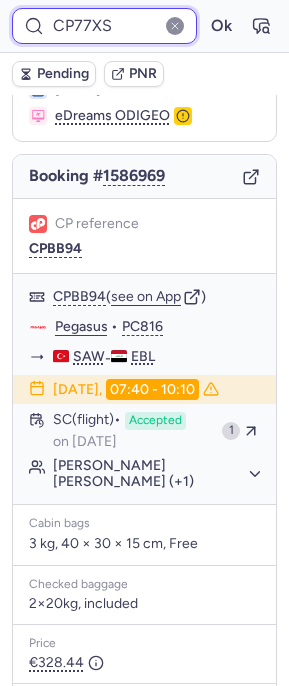 click on "Ok" at bounding box center [221, 26] 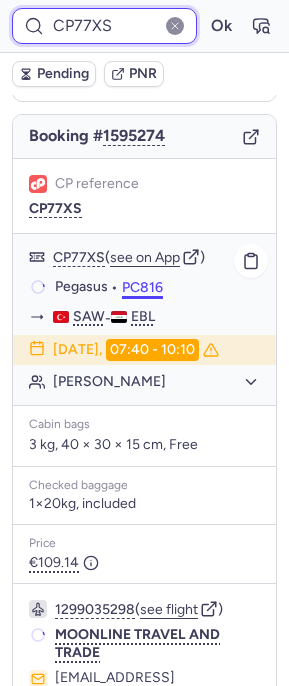 scroll, scrollTop: 61, scrollLeft: 0, axis: vertical 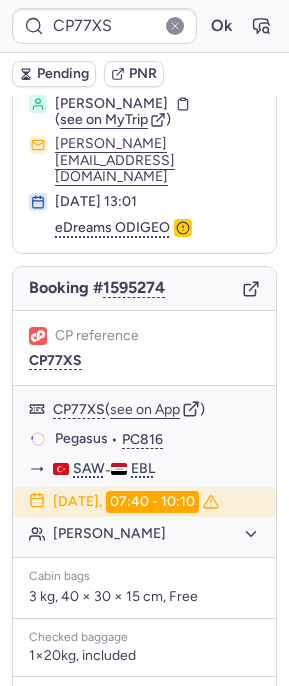 click 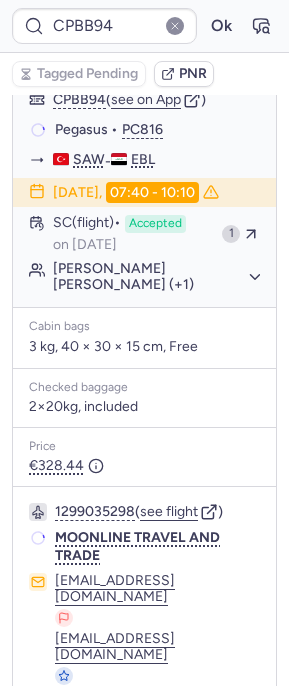 scroll, scrollTop: 332, scrollLeft: 0, axis: vertical 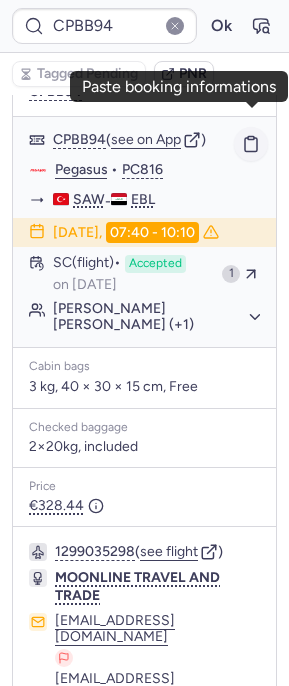 click 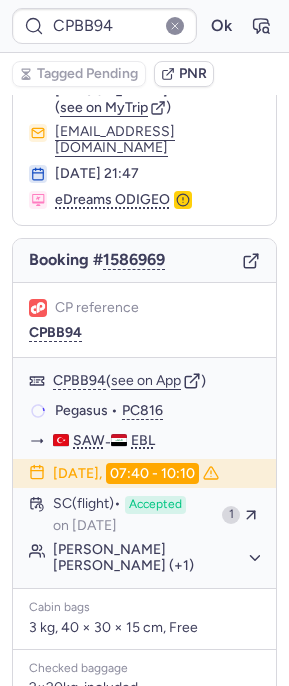 scroll, scrollTop: 1, scrollLeft: 0, axis: vertical 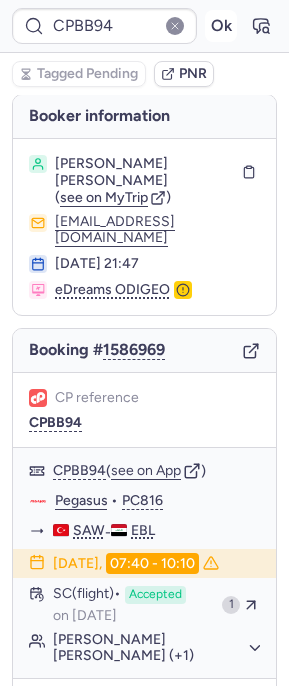 click on "Ok" at bounding box center (221, 26) 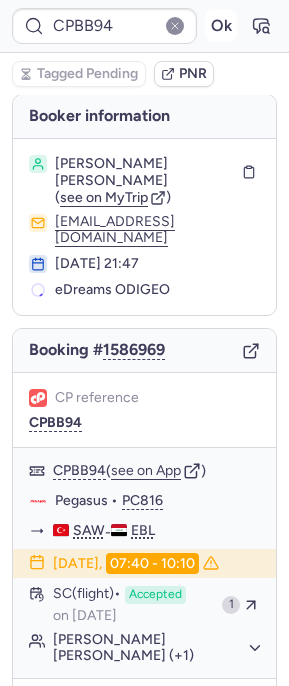 click on "Ok" at bounding box center (221, 26) 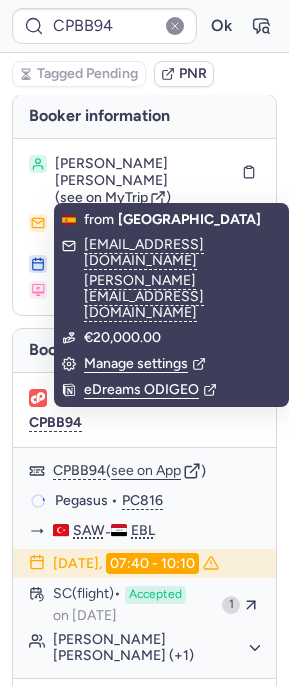 scroll, scrollTop: 410, scrollLeft: 0, axis: vertical 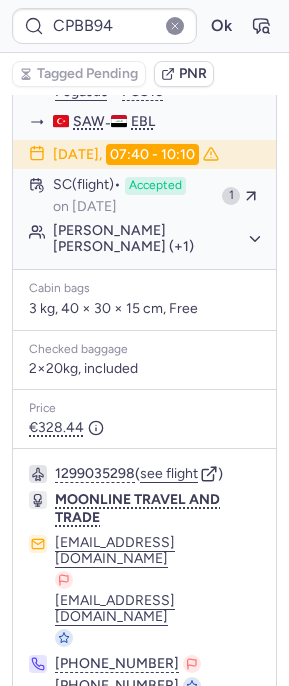 click on "Checked baggage" at bounding box center [144, 350] 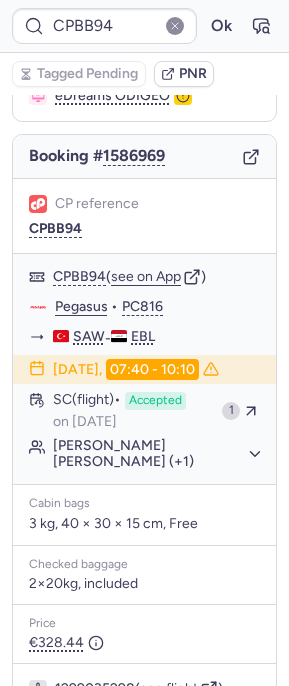 scroll, scrollTop: 0, scrollLeft: 0, axis: both 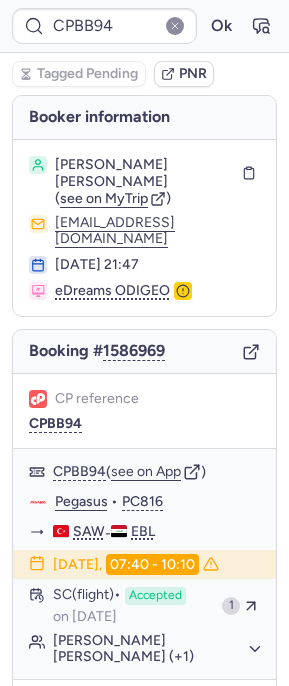 click 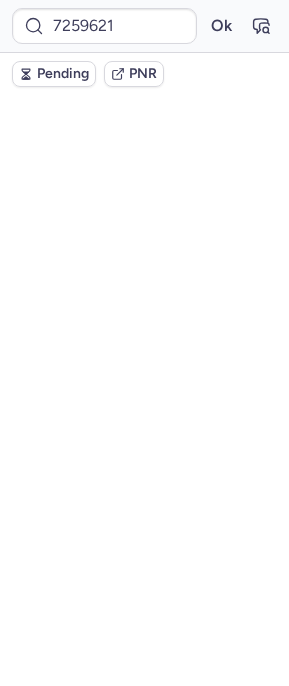 scroll, scrollTop: 0, scrollLeft: 0, axis: both 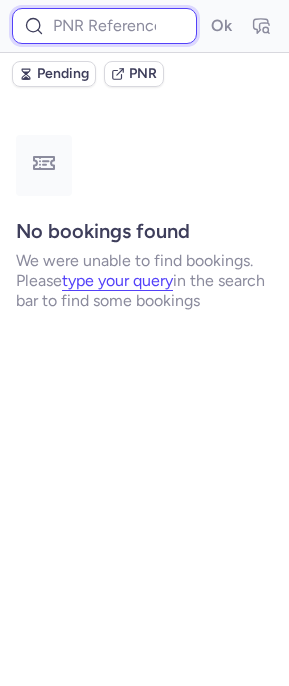 click at bounding box center (104, 26) 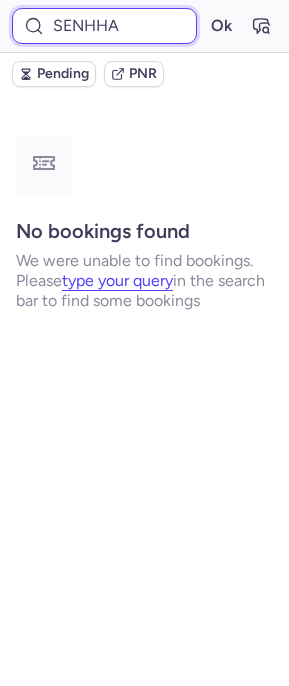 click on "Ok" at bounding box center (221, 26) 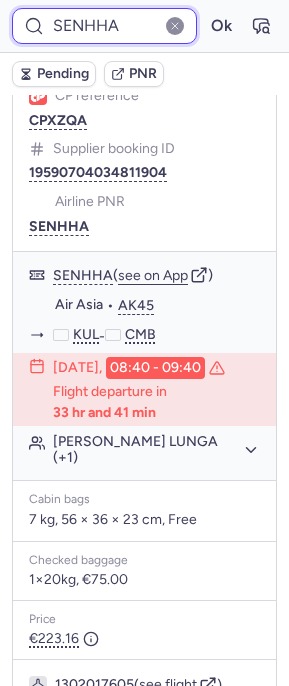 scroll, scrollTop: 0, scrollLeft: 0, axis: both 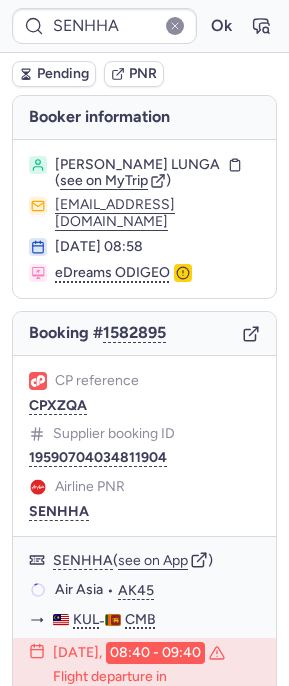 click 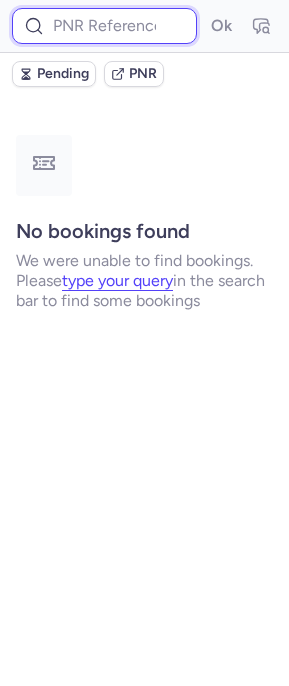click at bounding box center (104, 26) 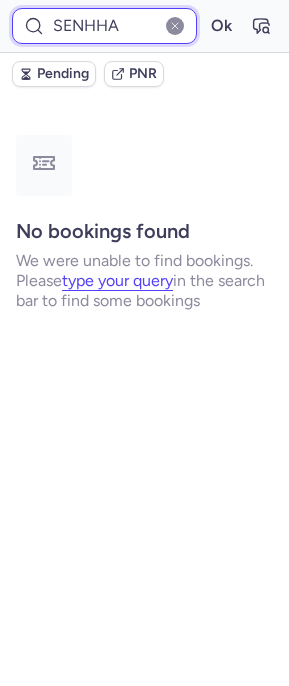 click on "Ok" at bounding box center [221, 26] 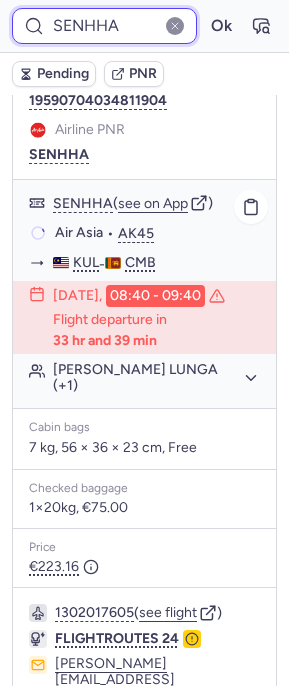 scroll, scrollTop: 192, scrollLeft: 0, axis: vertical 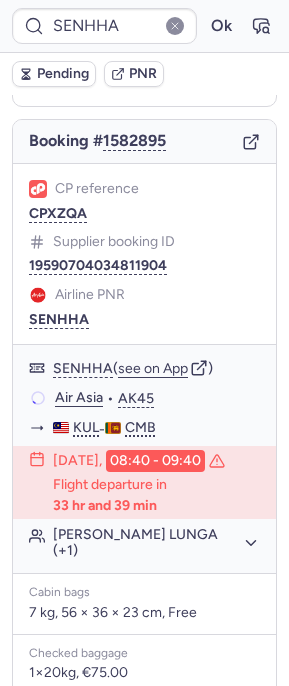 click 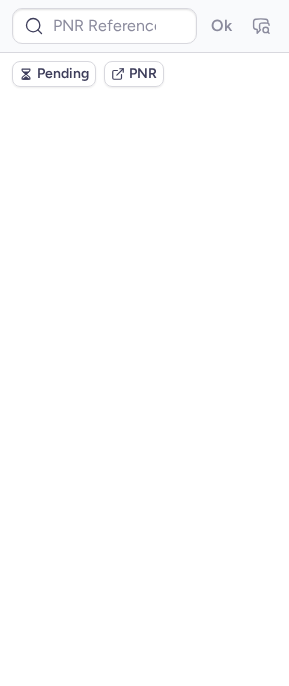 scroll, scrollTop: 0, scrollLeft: 0, axis: both 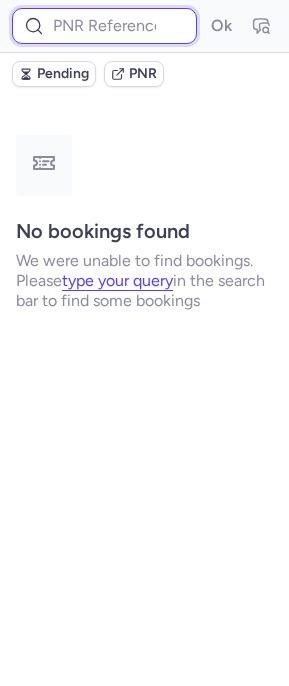 click at bounding box center [104, 26] 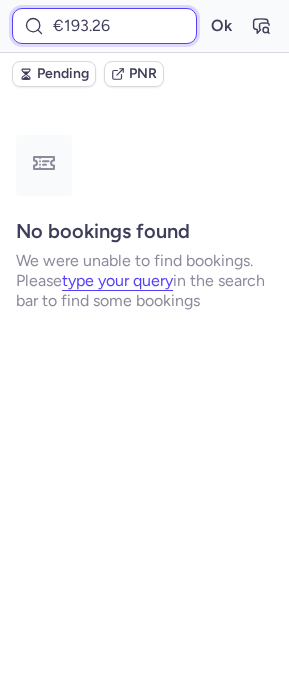 click on "Ok" at bounding box center [221, 26] 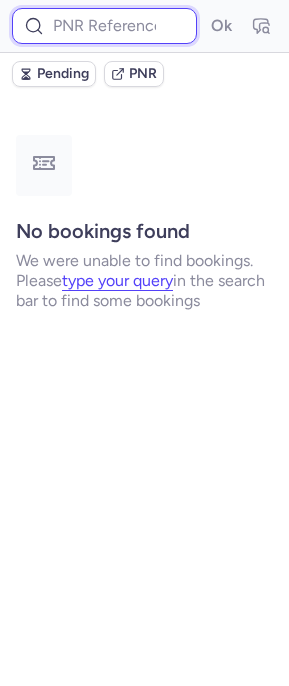 click at bounding box center (104, 26) 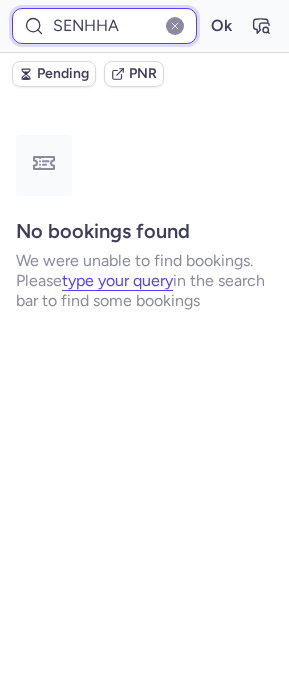 click on "Ok" at bounding box center [221, 26] 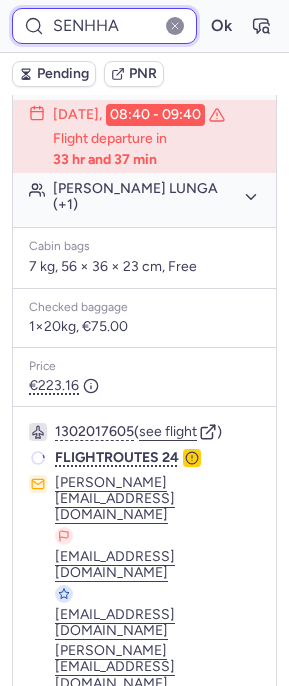 scroll, scrollTop: 131, scrollLeft: 0, axis: vertical 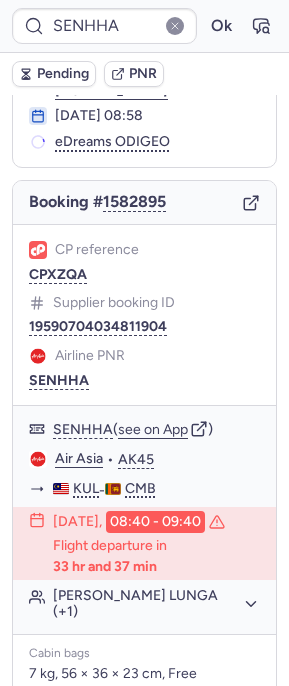click on "Booking # 1582895" at bounding box center (144, 203) 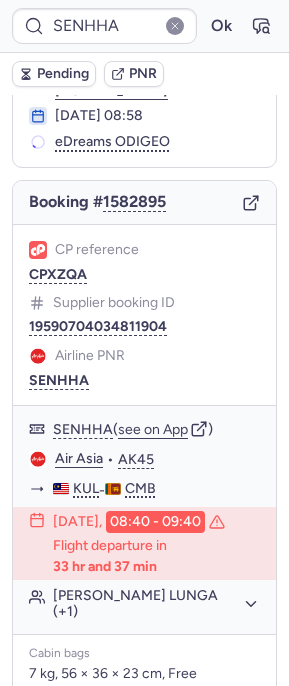 click 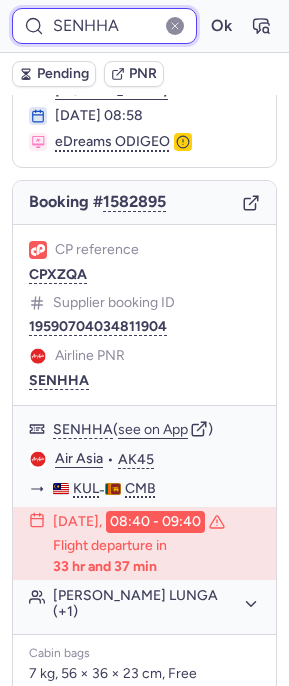 click on "SENHHA" at bounding box center [104, 26] 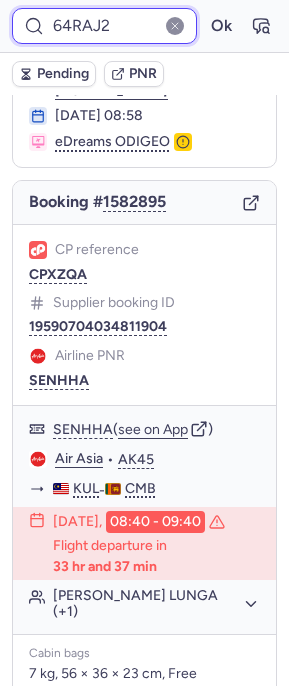 click on "Ok" at bounding box center (221, 26) 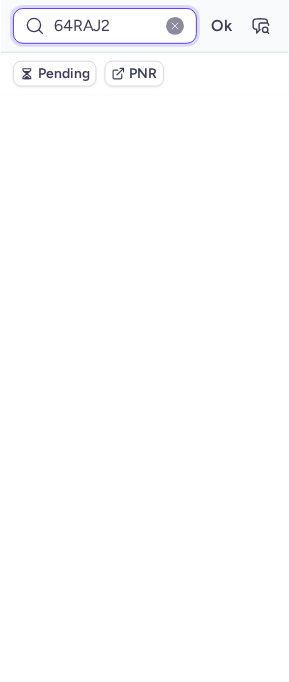 scroll, scrollTop: 0, scrollLeft: 0, axis: both 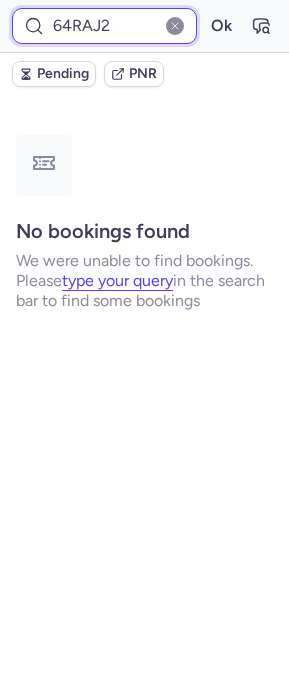 click on "64RAJ2" at bounding box center (104, 26) 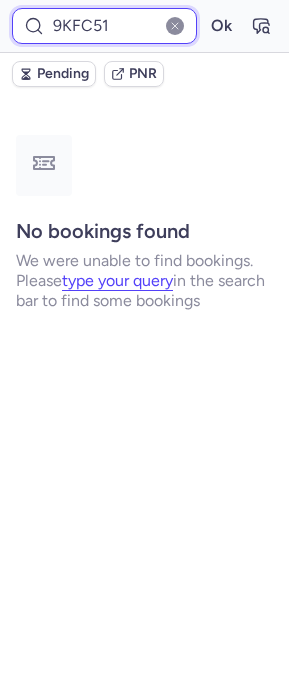 click on "Ok" at bounding box center (221, 26) 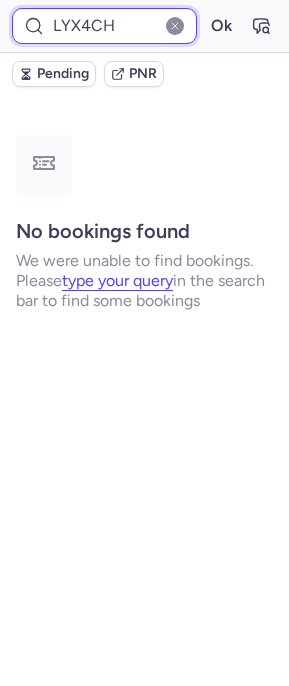 click on "Ok" at bounding box center [221, 26] 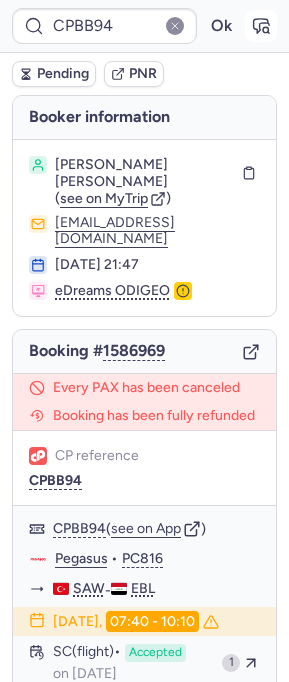 click at bounding box center [261, 26] 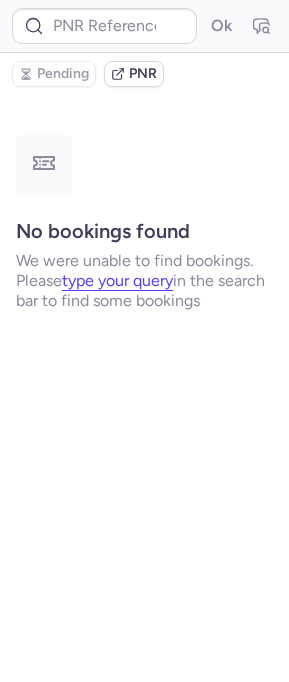 scroll, scrollTop: 0, scrollLeft: 0, axis: both 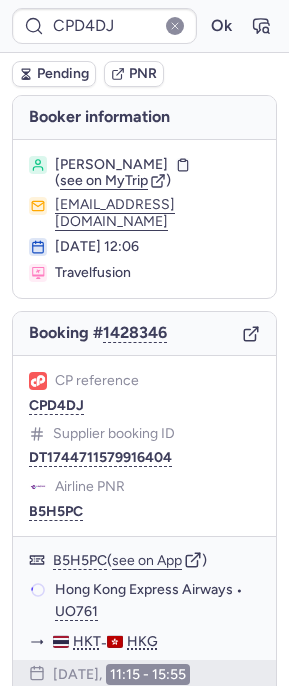 type on "C1143692" 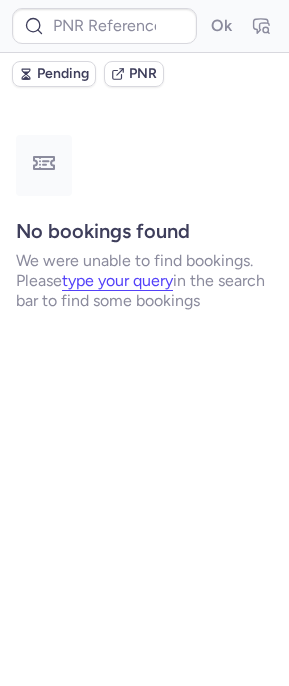 type on "CPD4DJ" 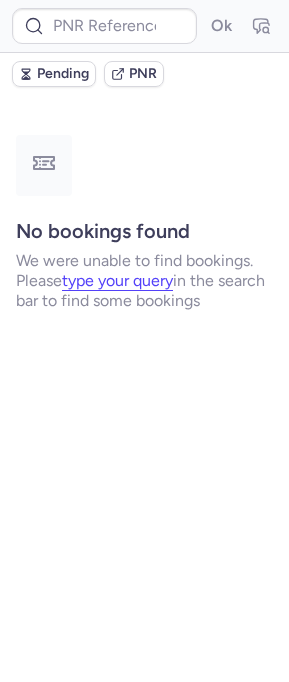 type on "CPD4DJ" 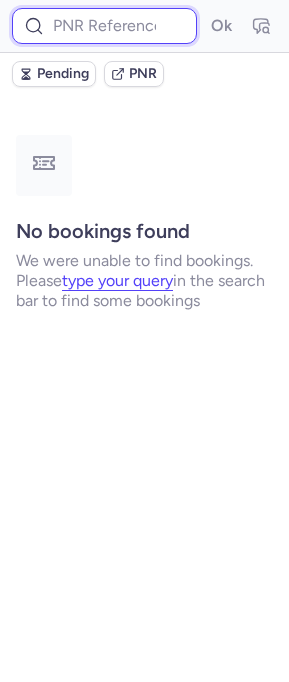 click at bounding box center [104, 26] 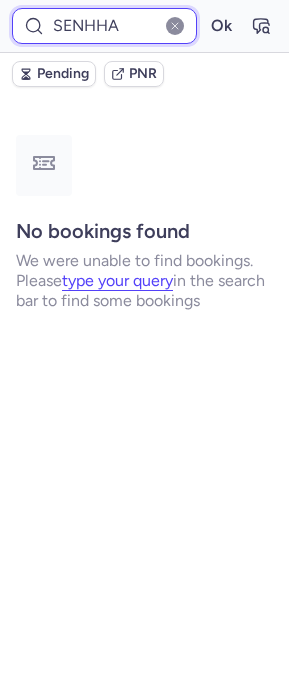 type on "SENHHA" 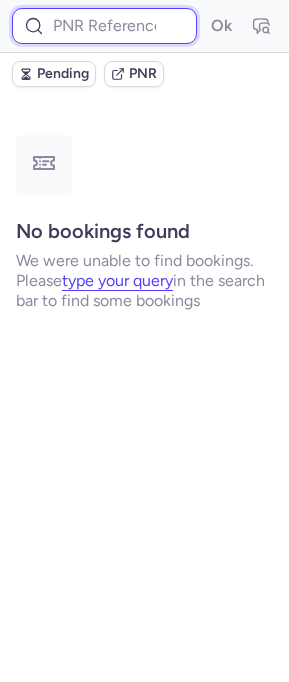 click at bounding box center [104, 26] 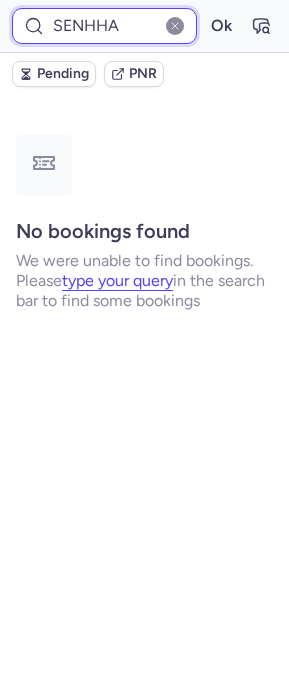 type on "SENHHA" 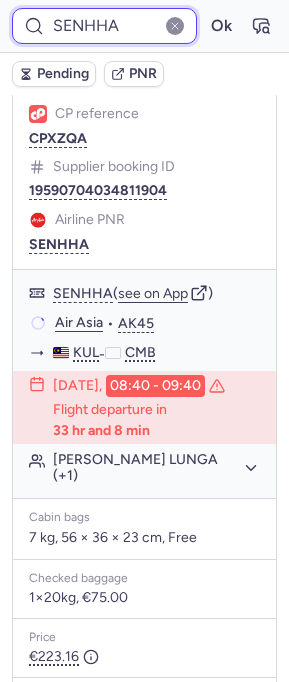 scroll, scrollTop: 210, scrollLeft: 0, axis: vertical 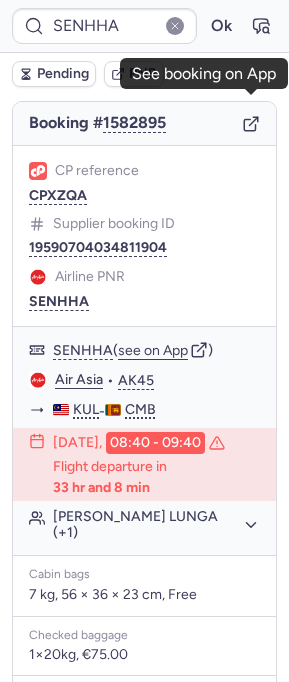 click 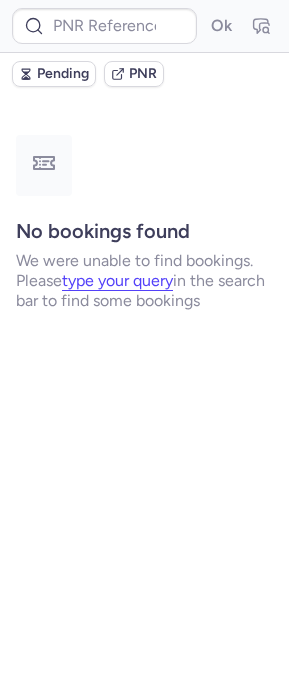 scroll, scrollTop: 0, scrollLeft: 0, axis: both 